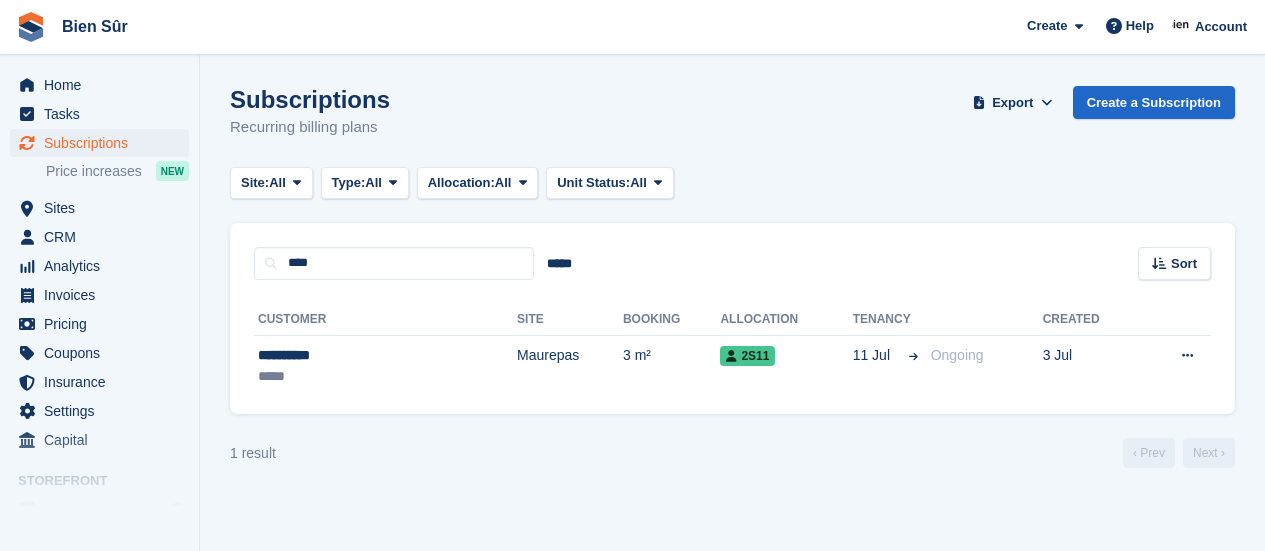 scroll, scrollTop: 0, scrollLeft: 0, axis: both 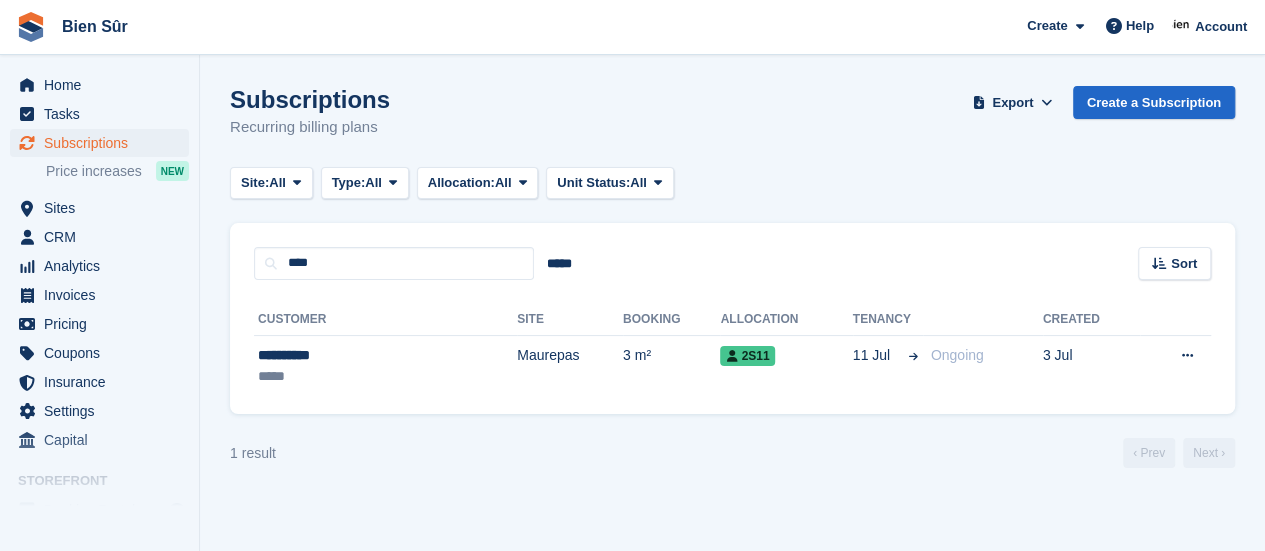 click on "Subscriptions
Recurring billing plans
Export
Export Subscriptions
Export a CSV of all Subscriptions which match the current filters.
Please allow time for large exports.
Start Export
Create a Subscription" at bounding box center (732, 124) 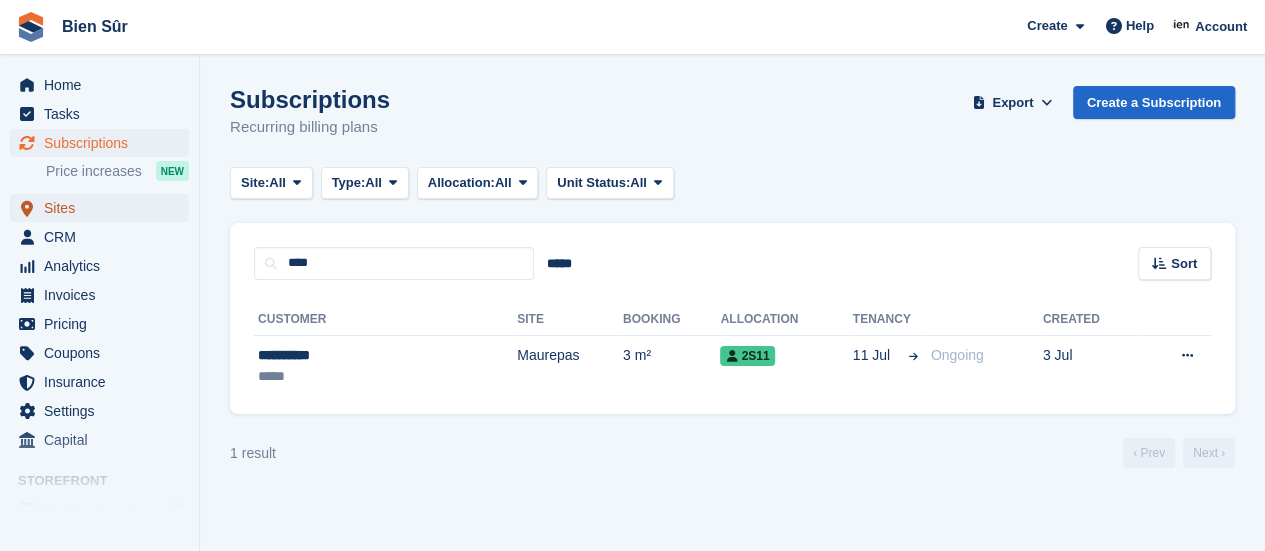click on "Sites" at bounding box center (104, 208) 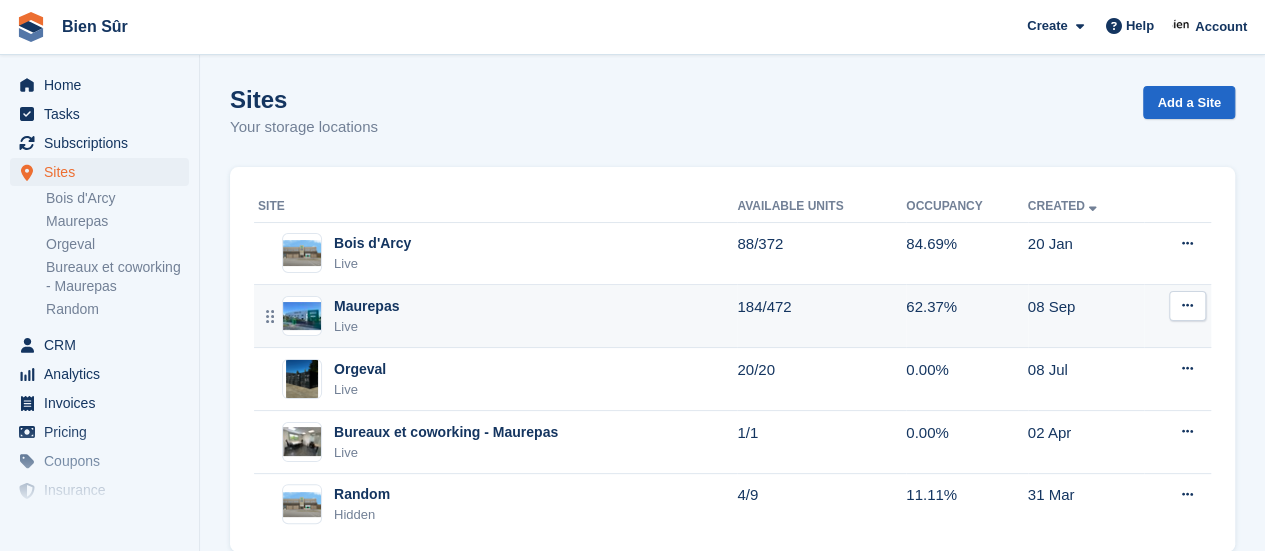 click on "Maurepas" at bounding box center (366, 306) 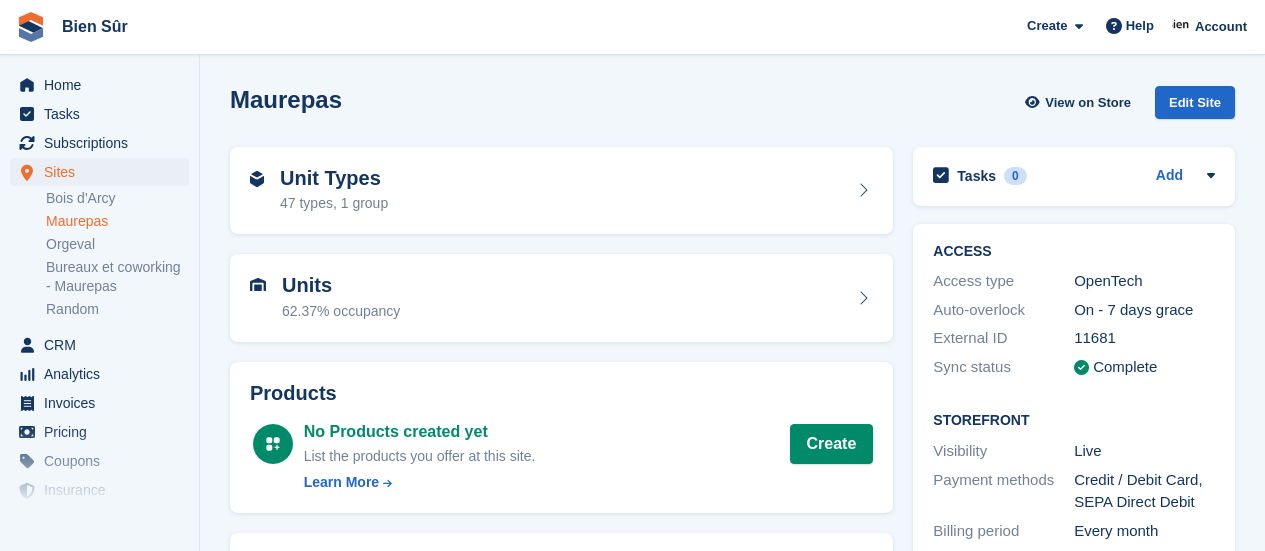 scroll, scrollTop: 0, scrollLeft: 0, axis: both 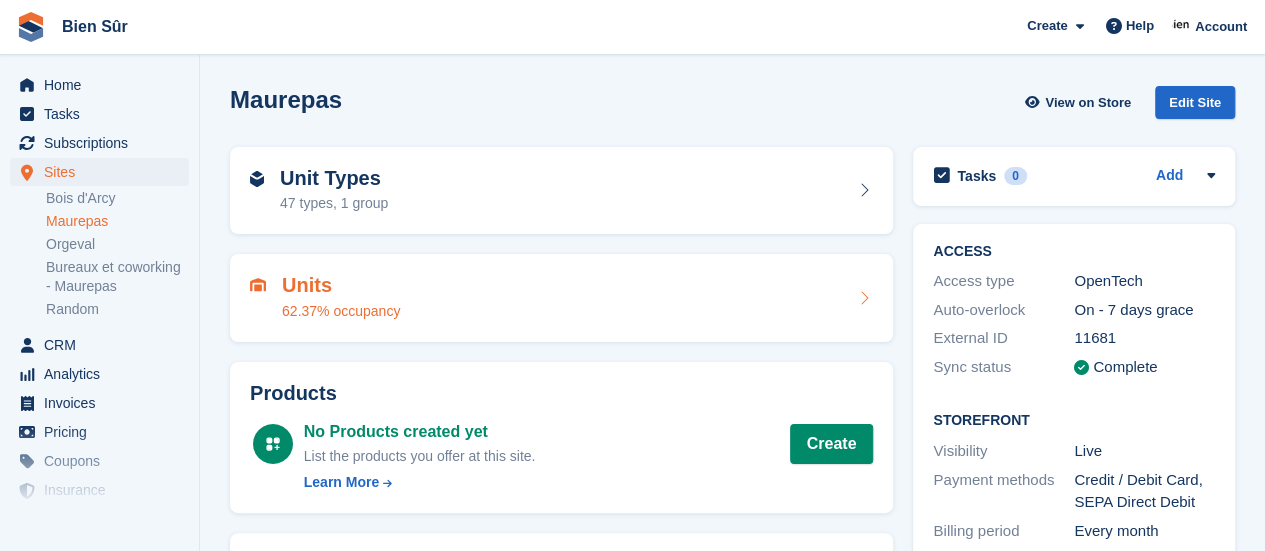 click on "Units
62.37% occupancy" at bounding box center [561, 298] 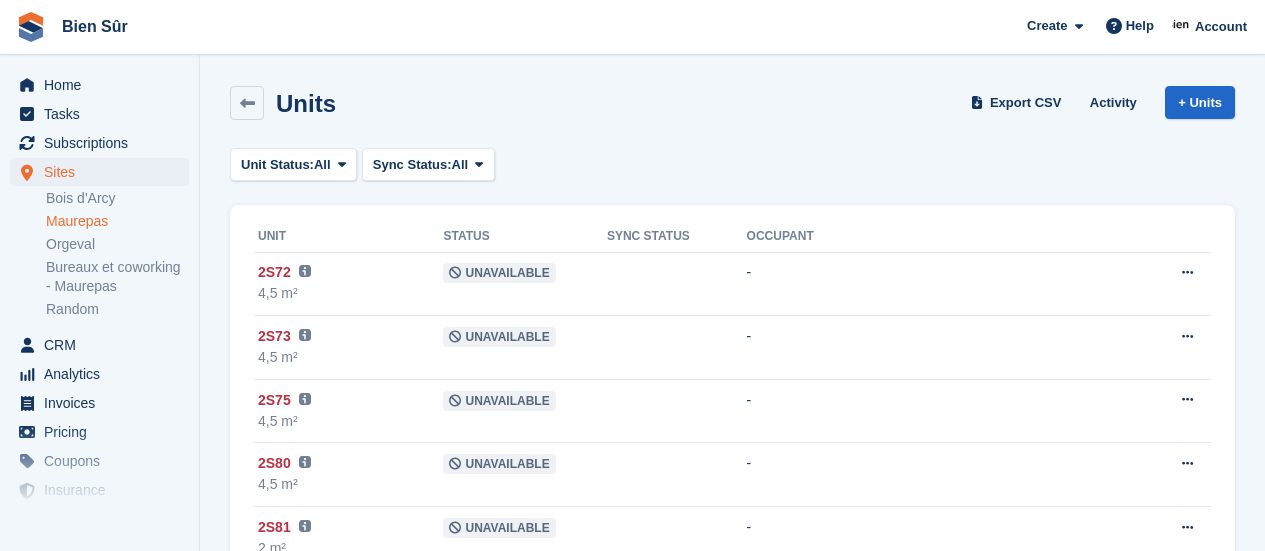 scroll, scrollTop: 0, scrollLeft: 0, axis: both 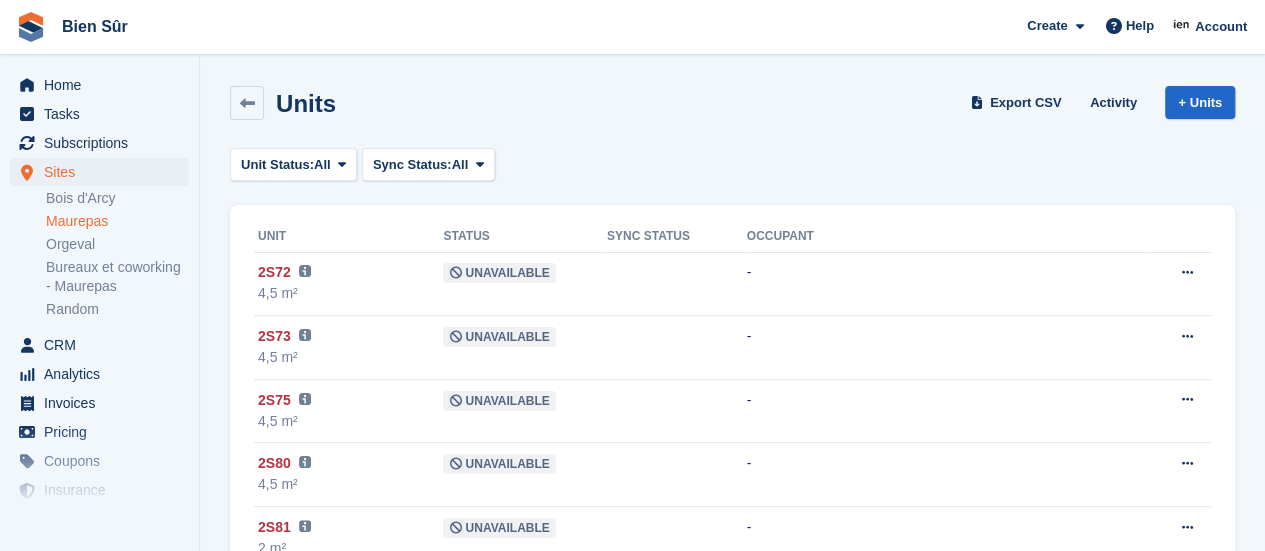 click on "Units
Export CSV
Activity
+ Units" at bounding box center [732, 107] 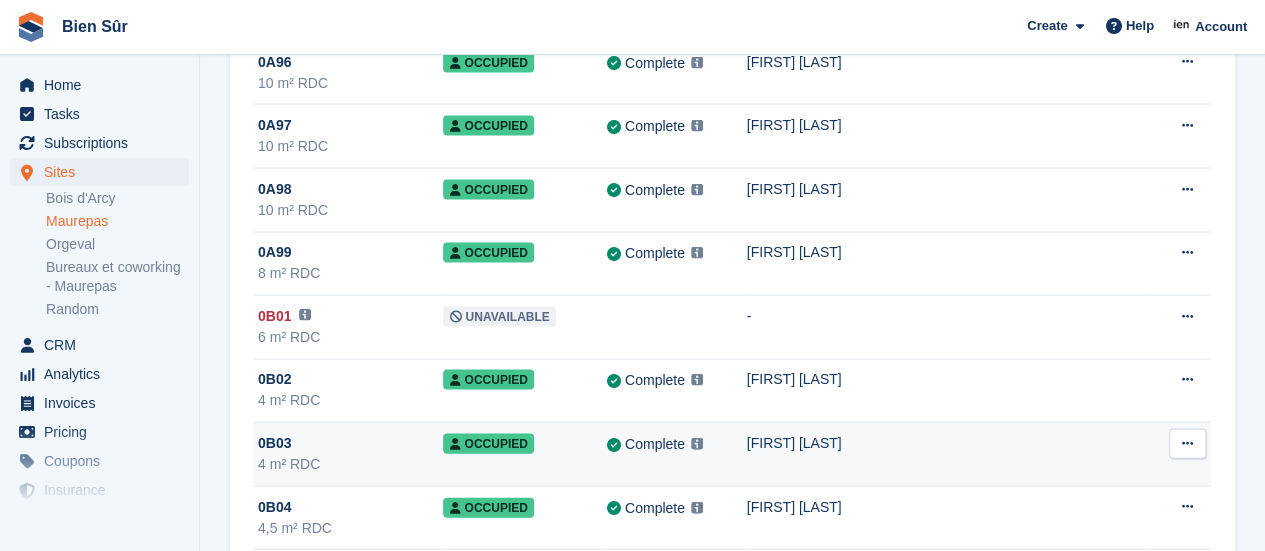 scroll, scrollTop: 2200, scrollLeft: 0, axis: vertical 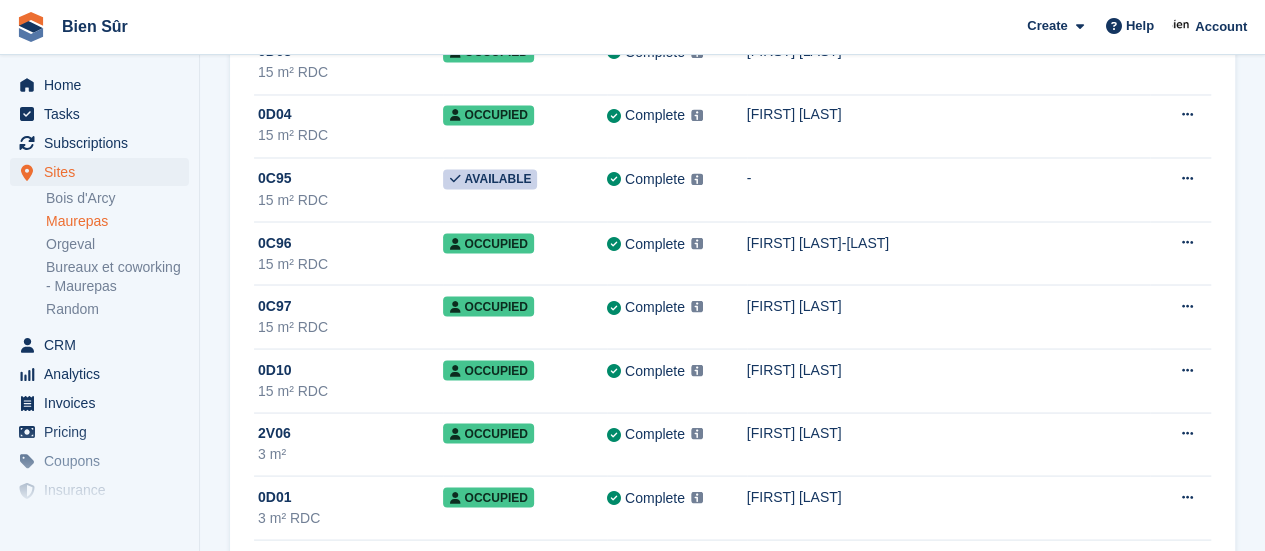 click on "Bien Sûr
Create
Subscription
Invoice
Contact
Deal
Discount
Page
Help
Chat Support
Submit a support request
Help Center
Get answers to Stora questions
What's New
Learn about changes to Stora" at bounding box center (632, 27) 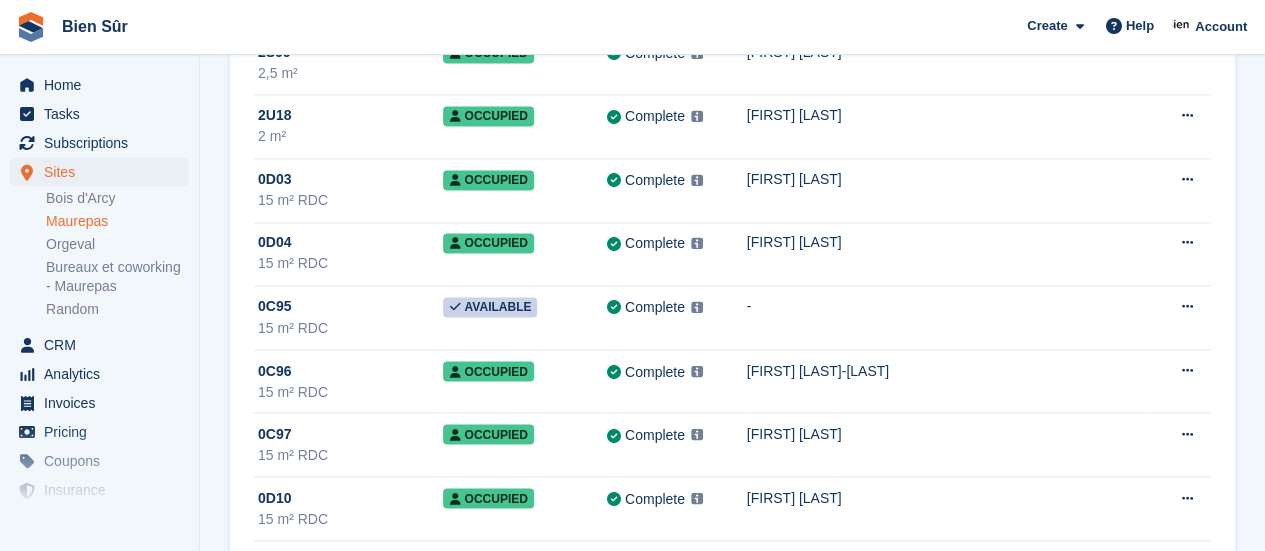 scroll, scrollTop: 5300, scrollLeft: 0, axis: vertical 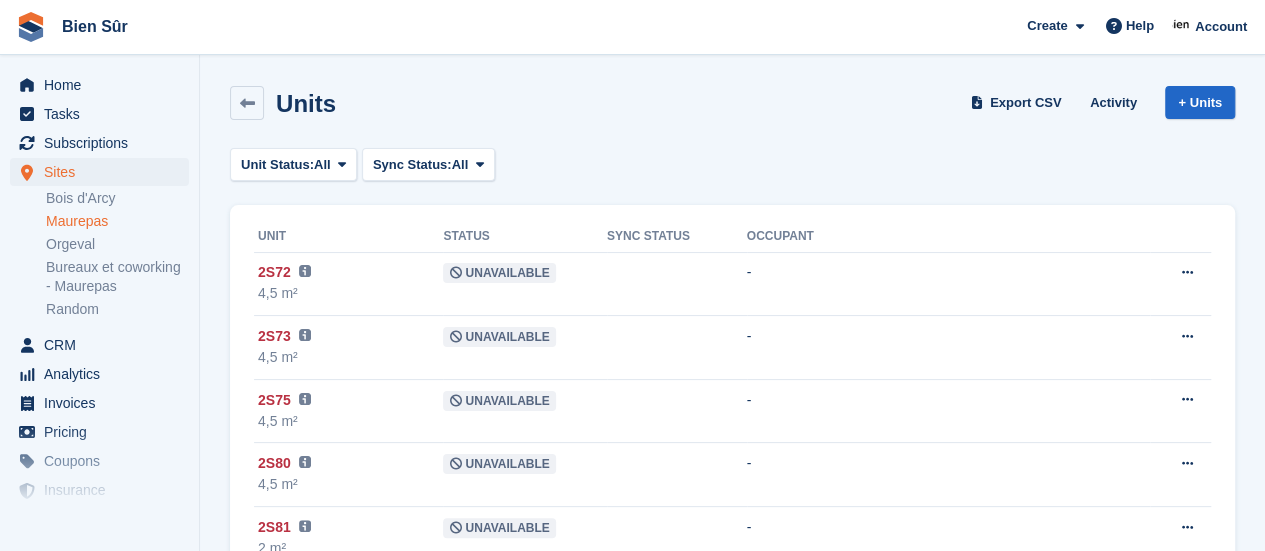click on "Units
Export CSV
Activity
+ Units
Unit Status:
All
All
Available
Reserved
Occupied
Overlocked
Repossessed
Unavailable
Sync Status:
All
All
Pending
Failed
Complete
Unit
Status
Sync Status
Occupant
2S72" at bounding box center (732, 15157) 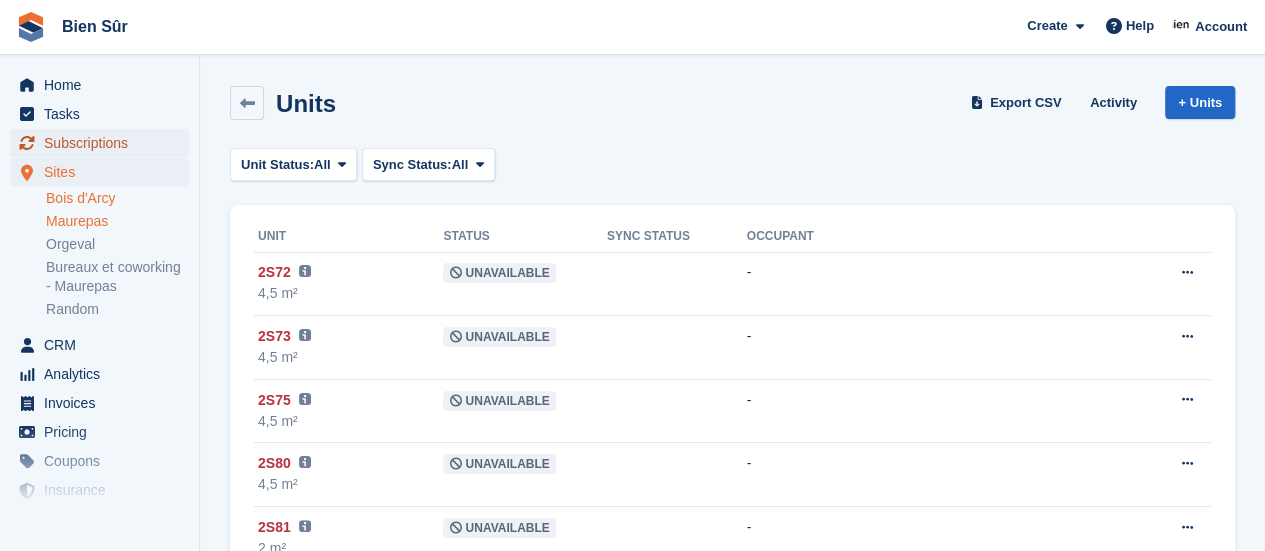 click on "Subscriptions" at bounding box center (104, 143) 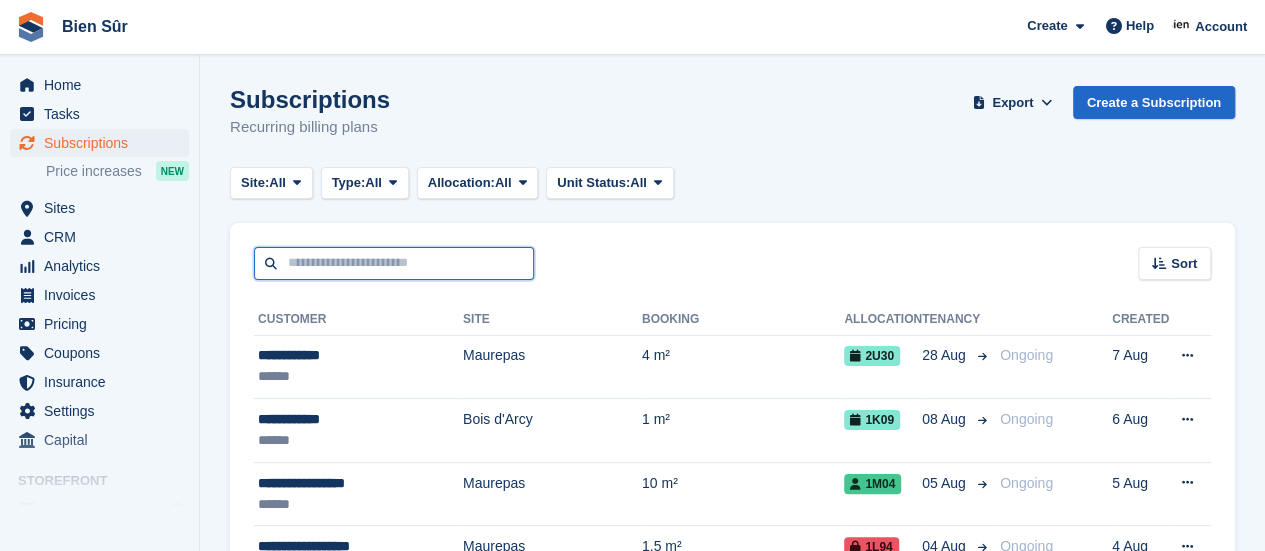 click at bounding box center [394, 263] 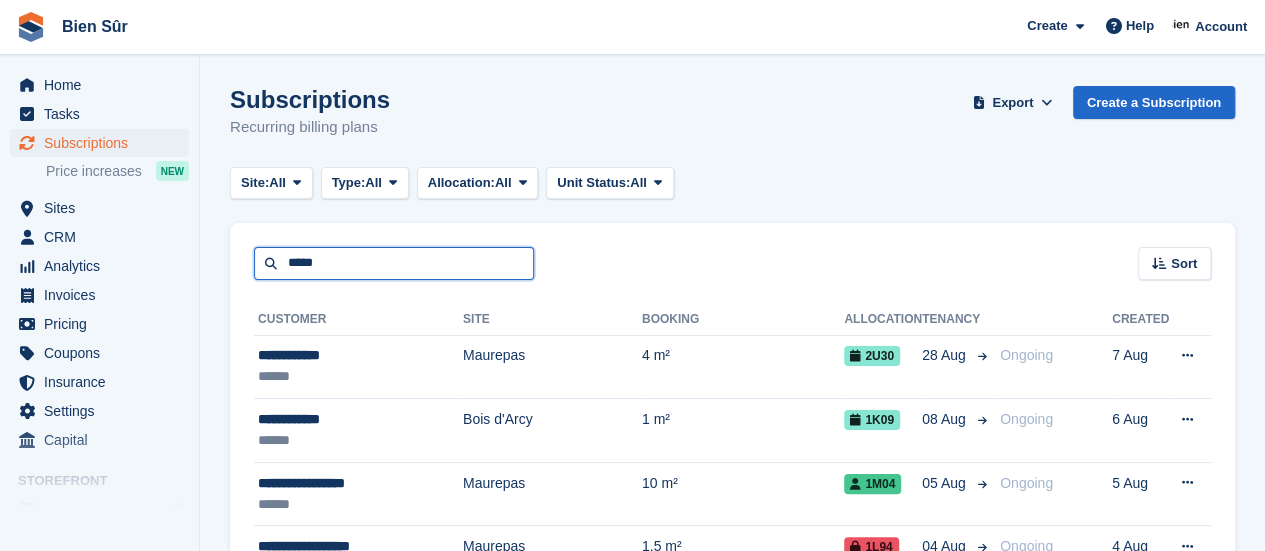 type on "*****" 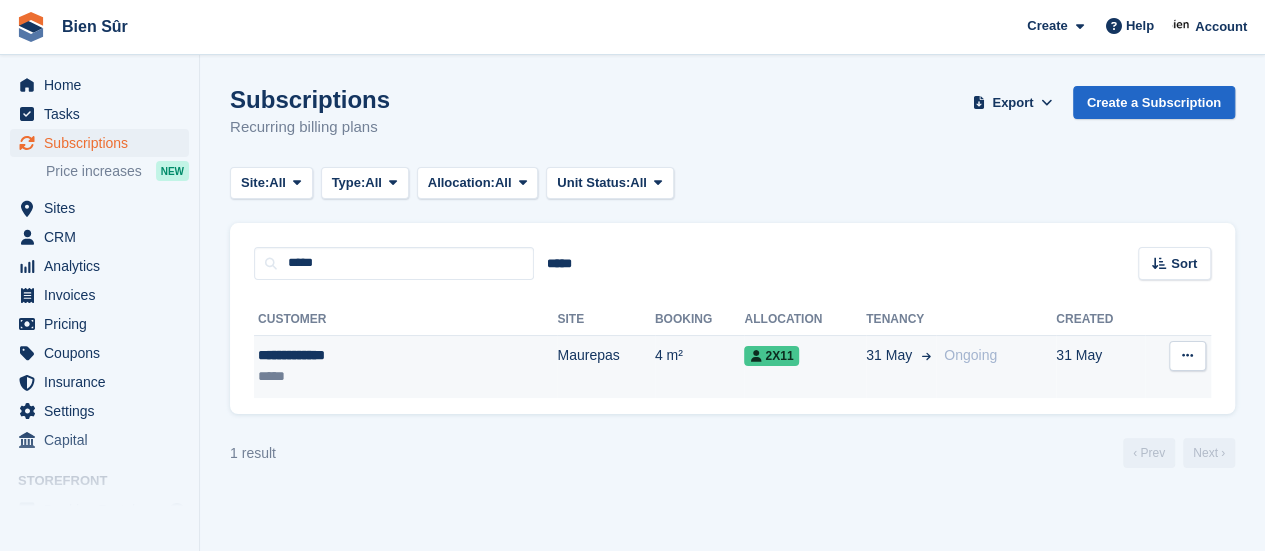 click on "**********" at bounding box center [353, 355] 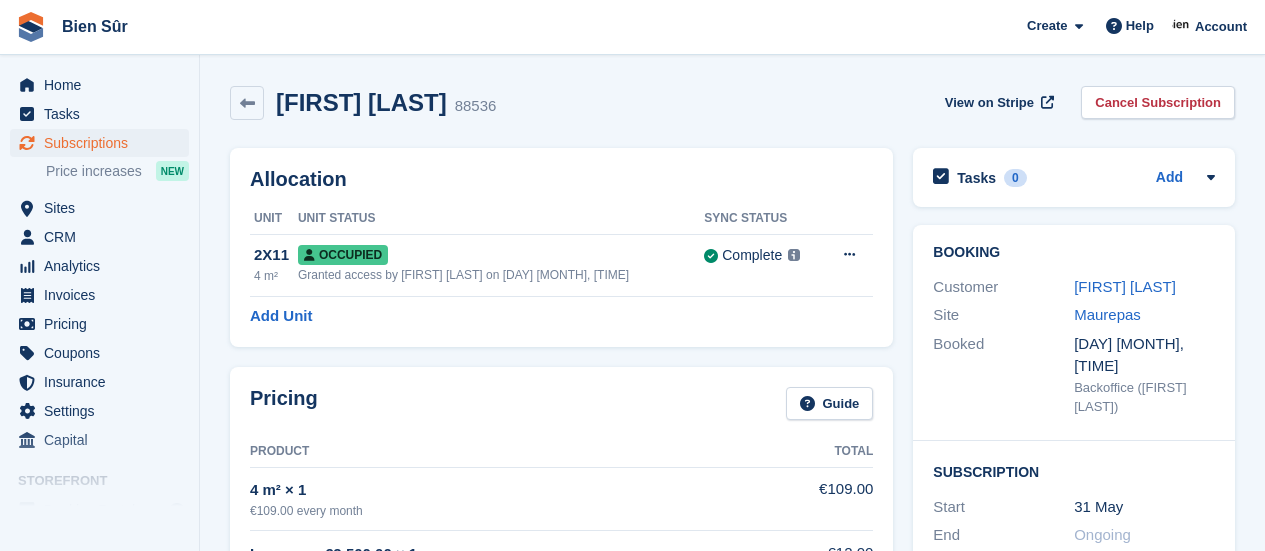 scroll, scrollTop: 0, scrollLeft: 0, axis: both 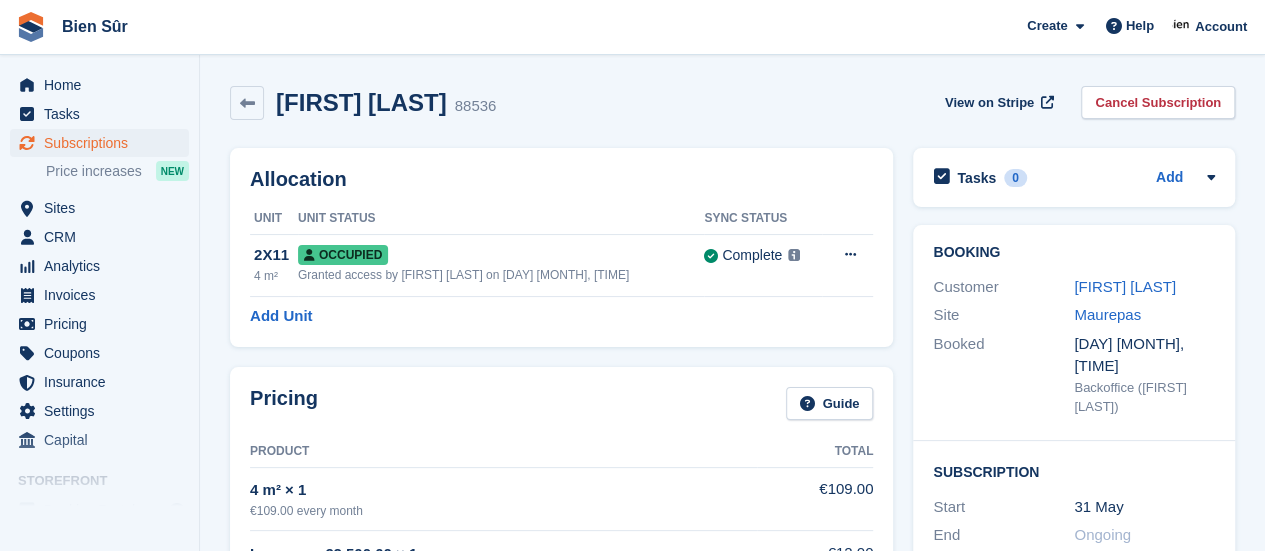 click on "[FIRST] [LAST]
88536
View on Stripe
Cancel Subscription" at bounding box center (732, 103) 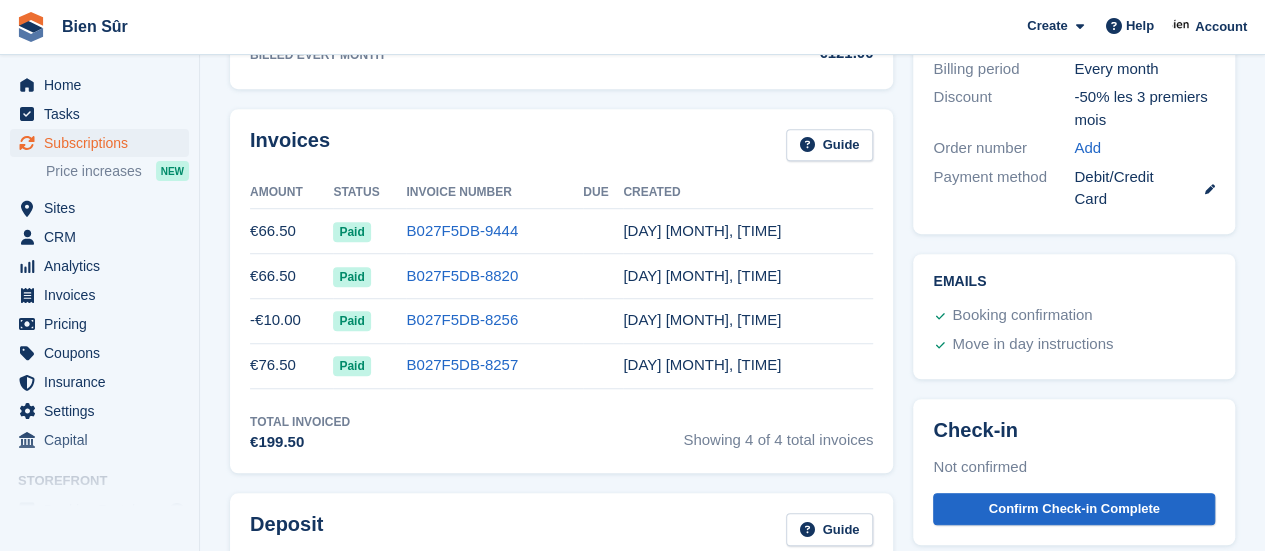 scroll, scrollTop: 600, scrollLeft: 0, axis: vertical 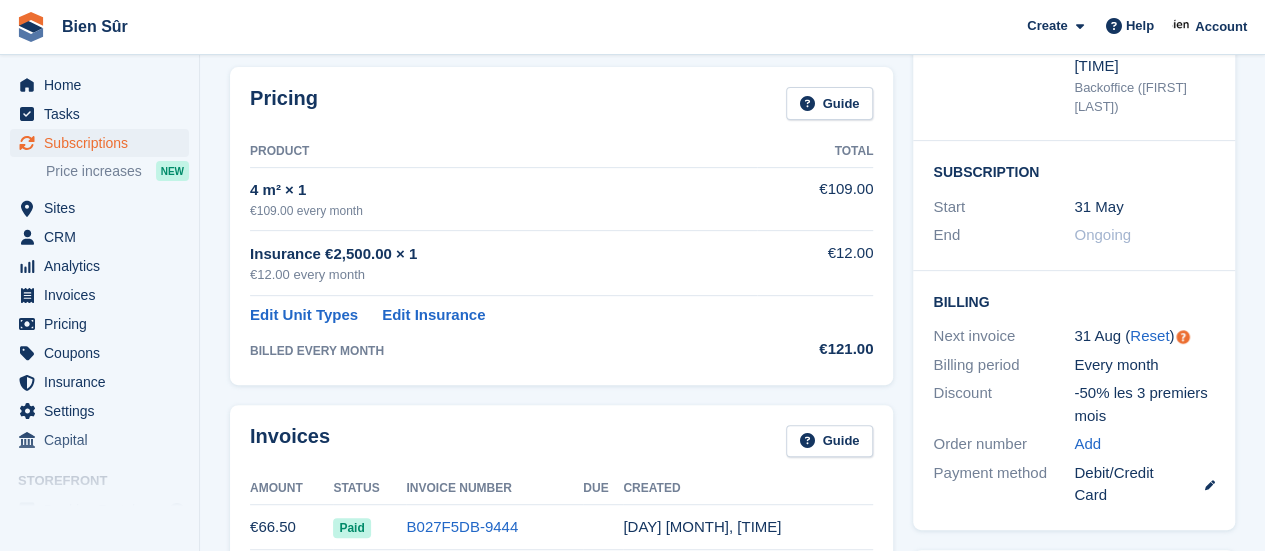 drag, startPoint x: 622, startPoint y: 294, endPoint x: 601, endPoint y: 251, distance: 47.853943 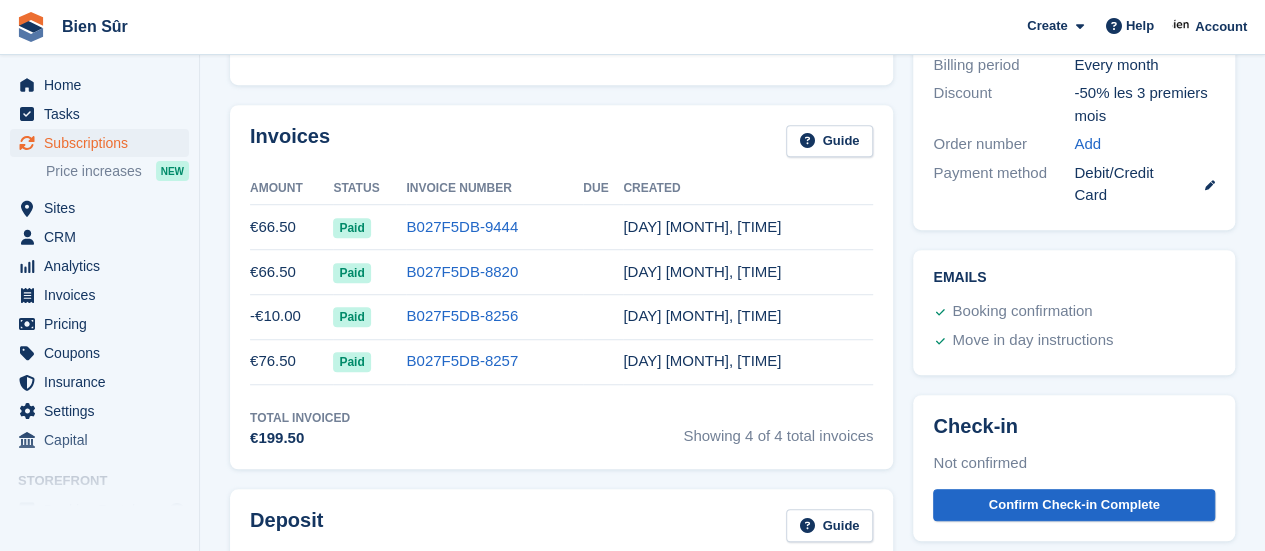scroll, scrollTop: 500, scrollLeft: 0, axis: vertical 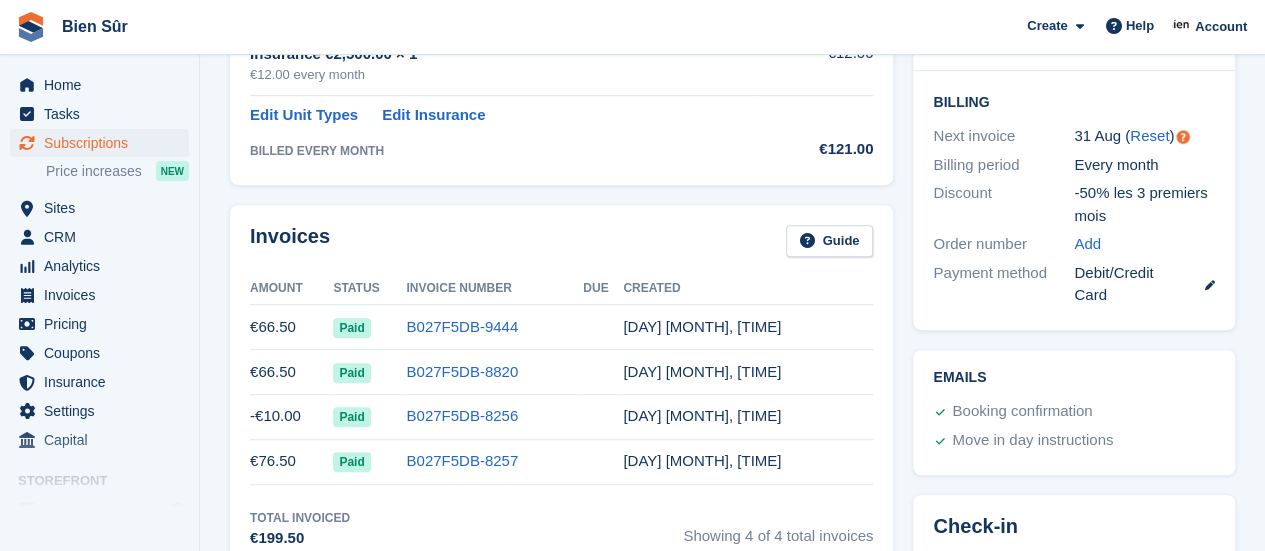 click on "Invoices
Guide
Amount
Status
Invoice Number
Due
Created
€66.50
Paid
B027F5DB-9444
31 Jul,  14:38
€66.50
Paid
B027F5DB-8820
30 Jun,  14:38
-€10.00
Paid
B027F5DB-8256
31 May,  14:39
€76.50
Paid
B027F5DB-8257
31 May,  14:38
Total Invoiced
€199.50" at bounding box center (561, 387) 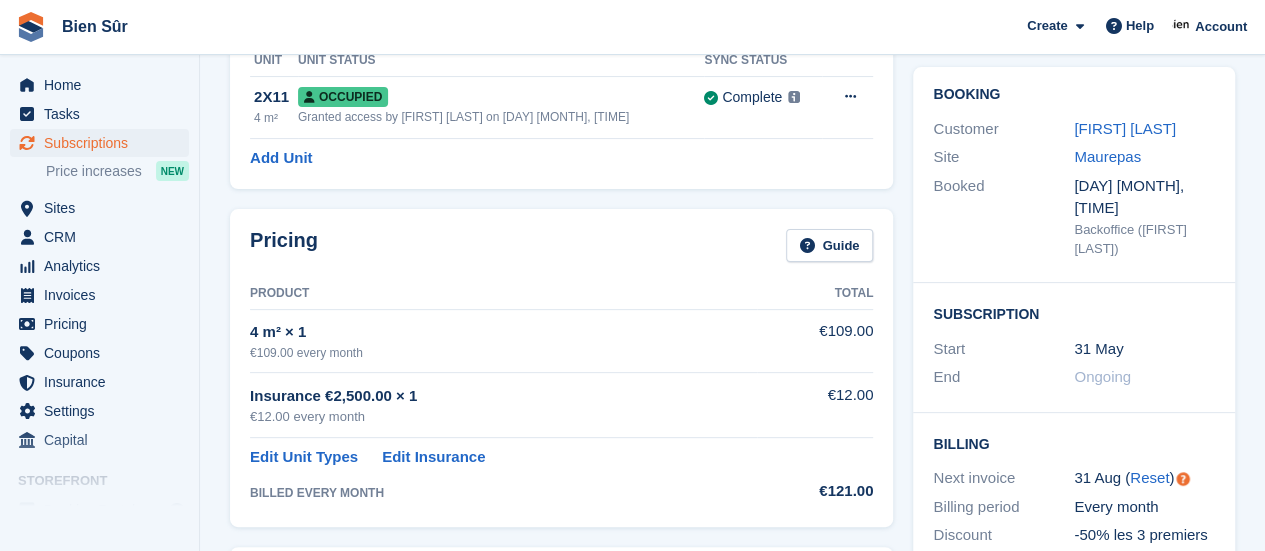 scroll, scrollTop: 0, scrollLeft: 0, axis: both 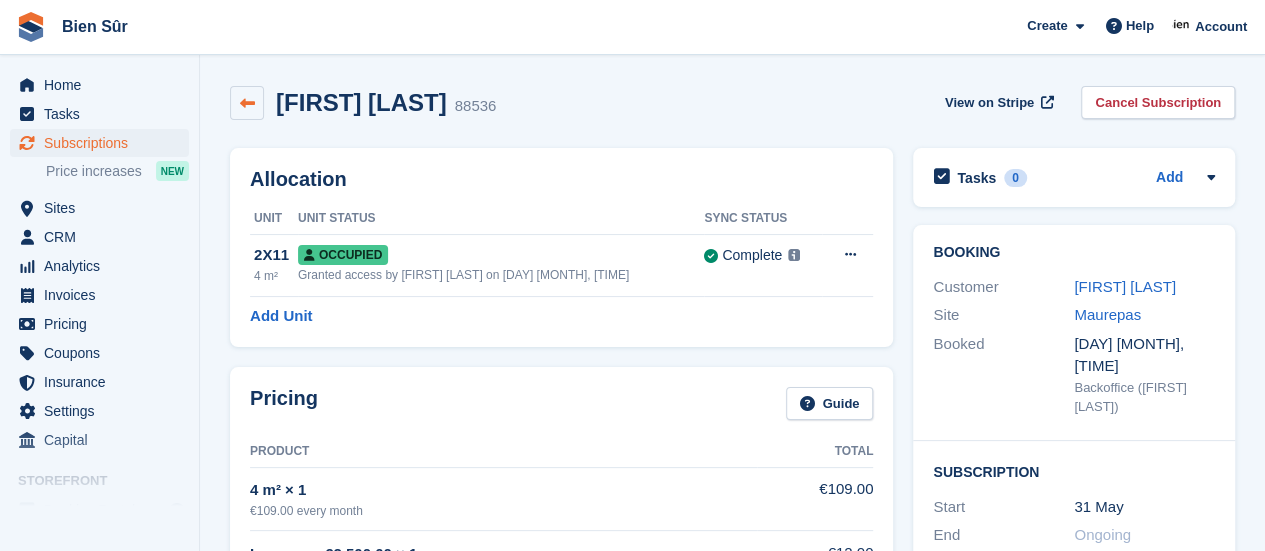 click at bounding box center (247, 103) 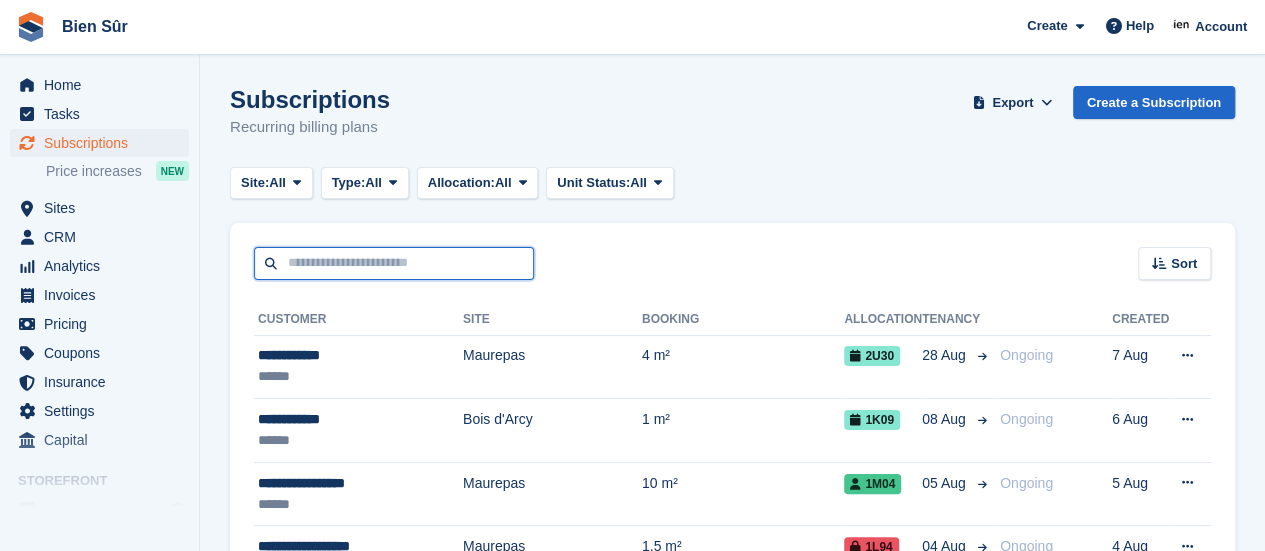 click at bounding box center (394, 263) 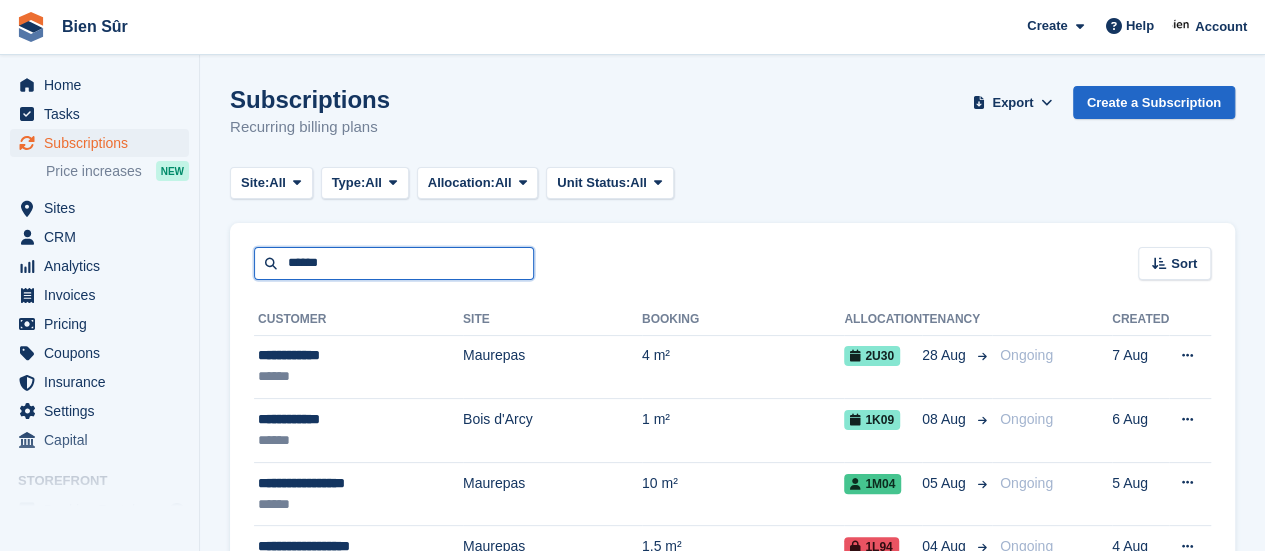 type on "******" 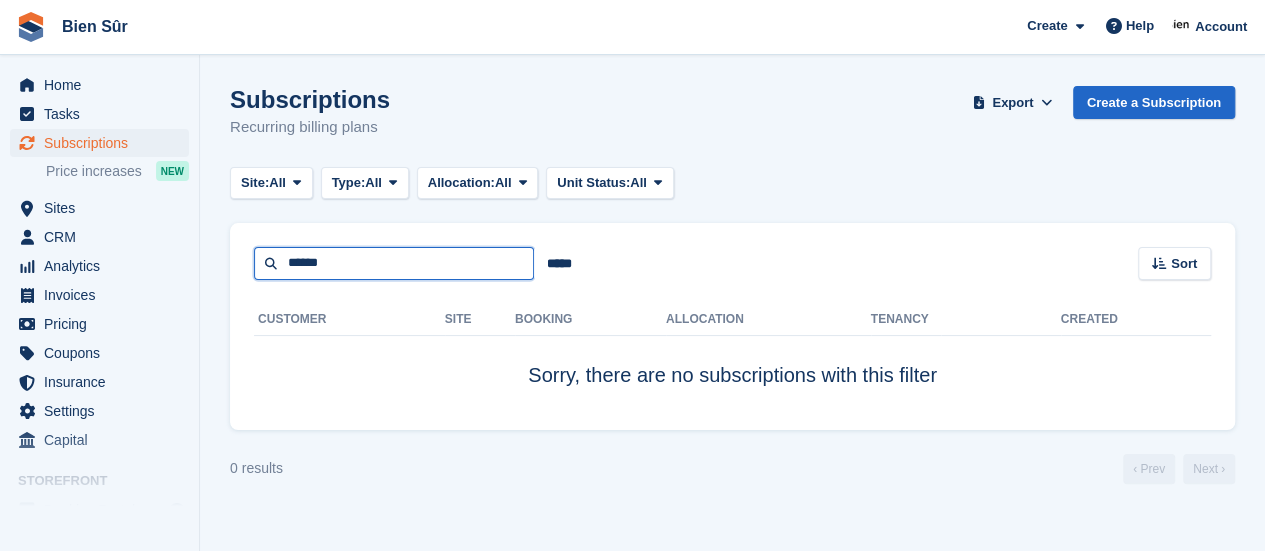 click on "******" at bounding box center (394, 263) 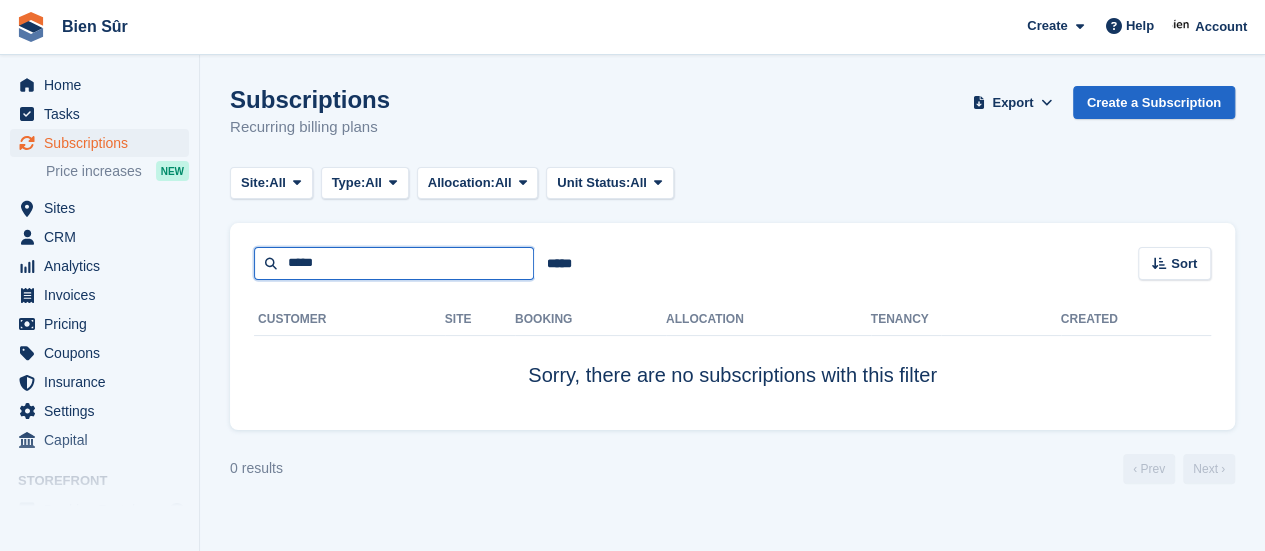 type on "*****" 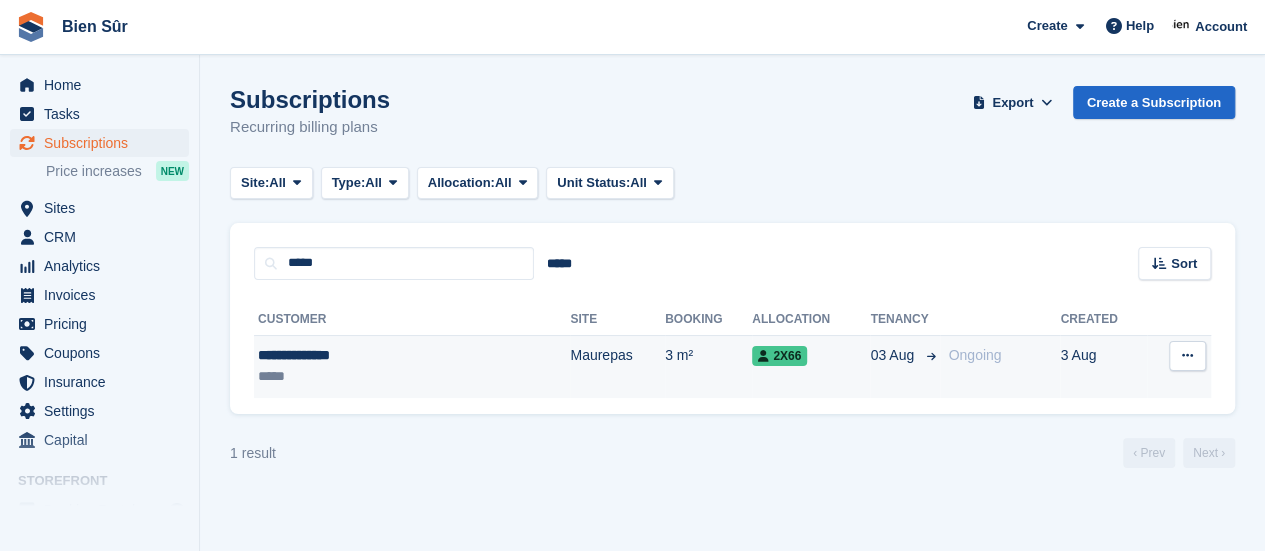 click on "**********" at bounding box center [360, 355] 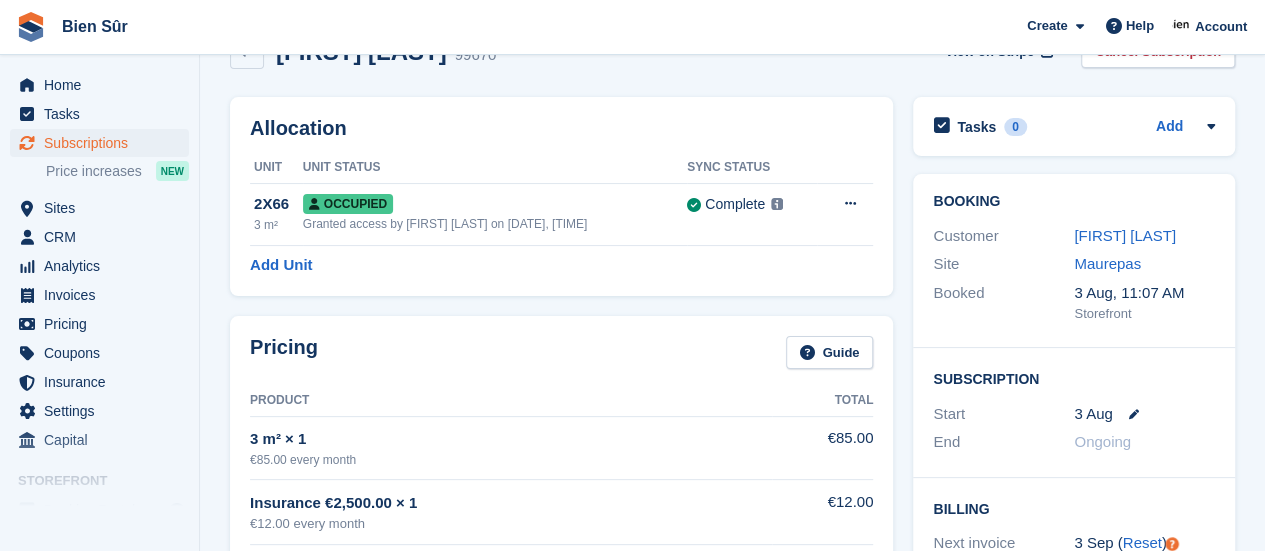 scroll, scrollTop: 0, scrollLeft: 0, axis: both 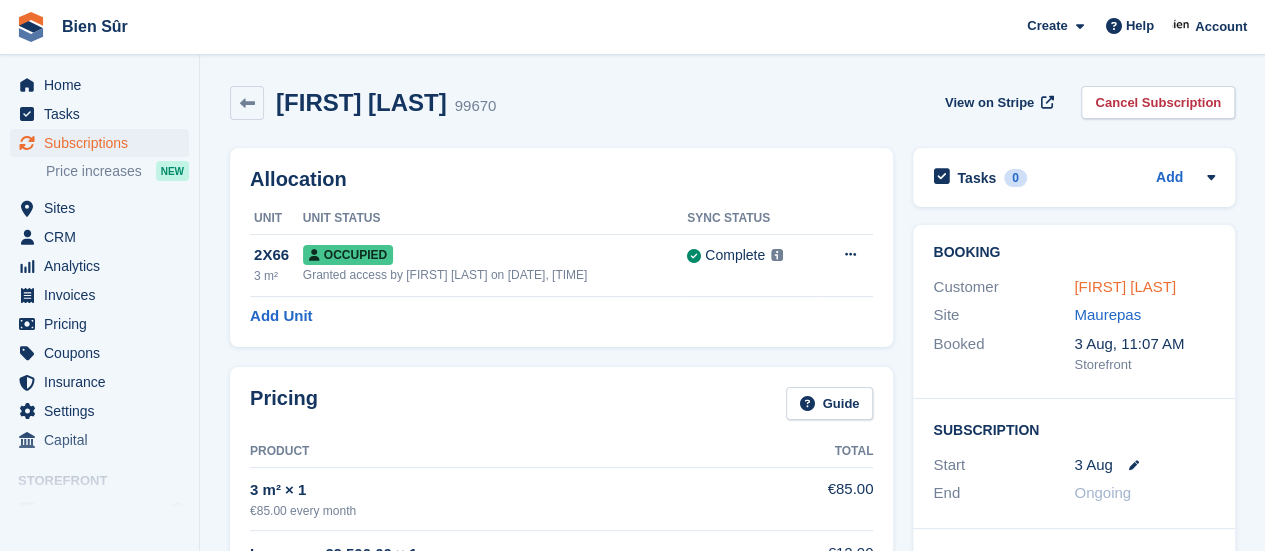 click on "[FIRST] [LAST]" at bounding box center [1125, 286] 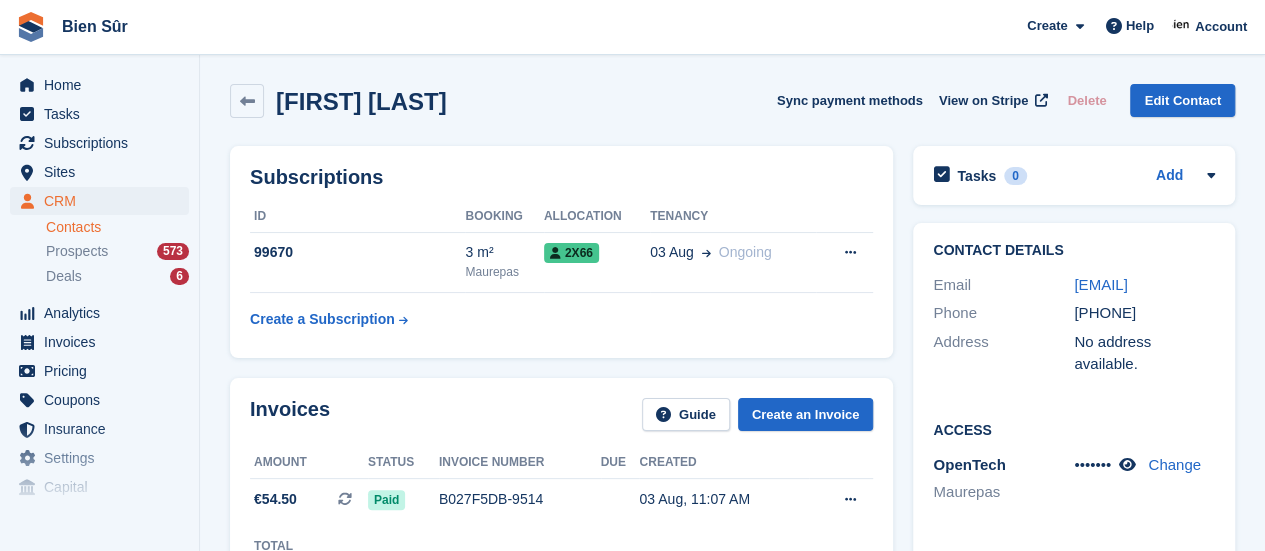 scroll, scrollTop: 0, scrollLeft: 0, axis: both 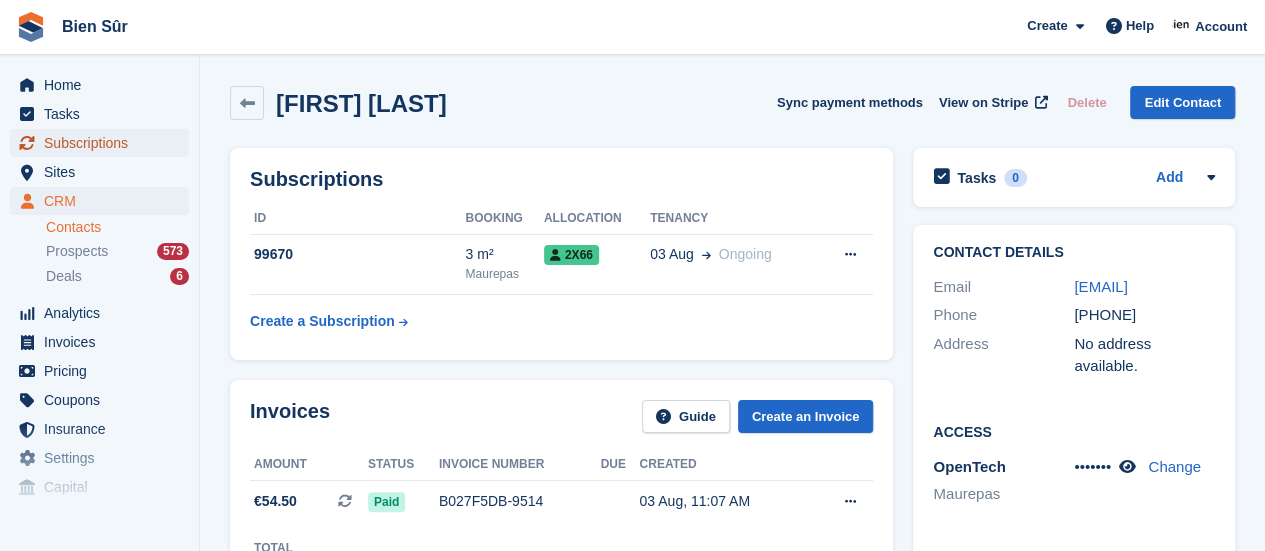 click on "Subscriptions" at bounding box center (104, 143) 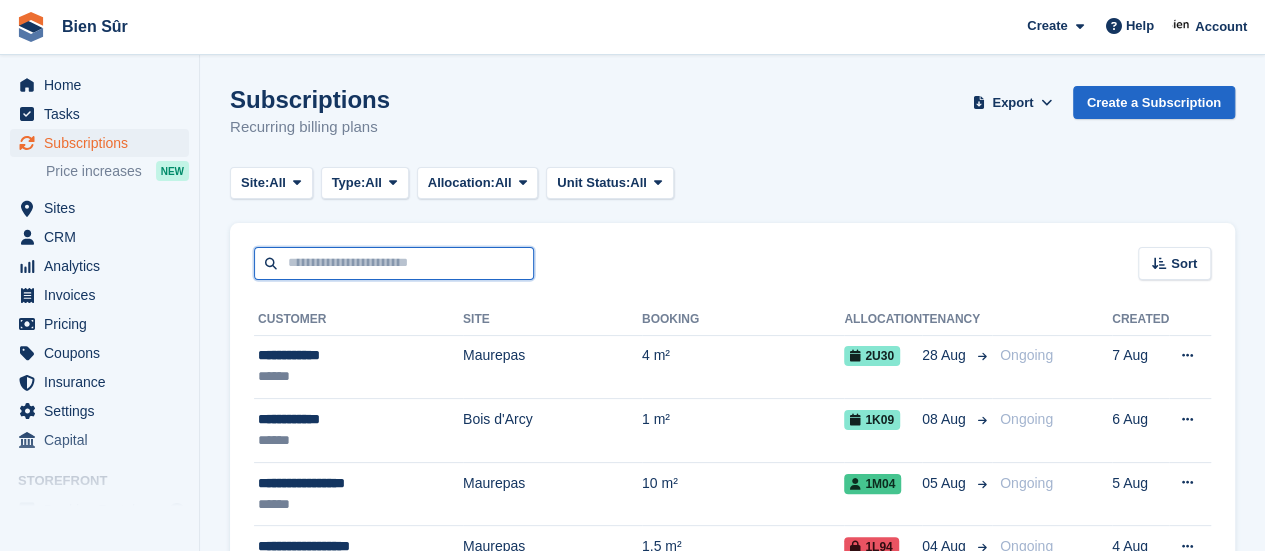 click at bounding box center (394, 263) 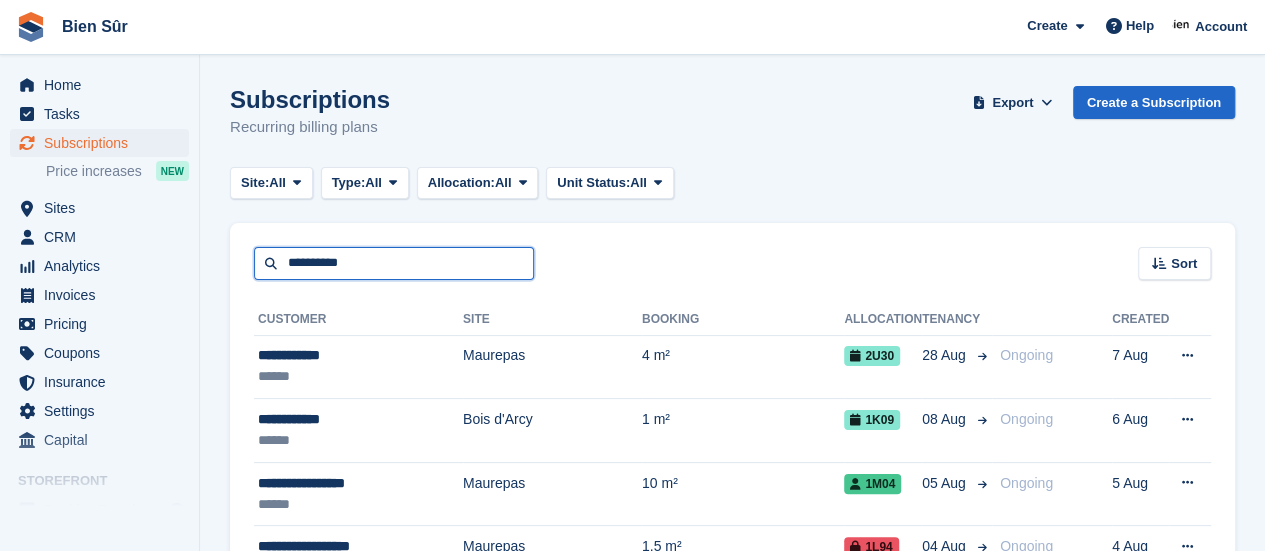 type on "**********" 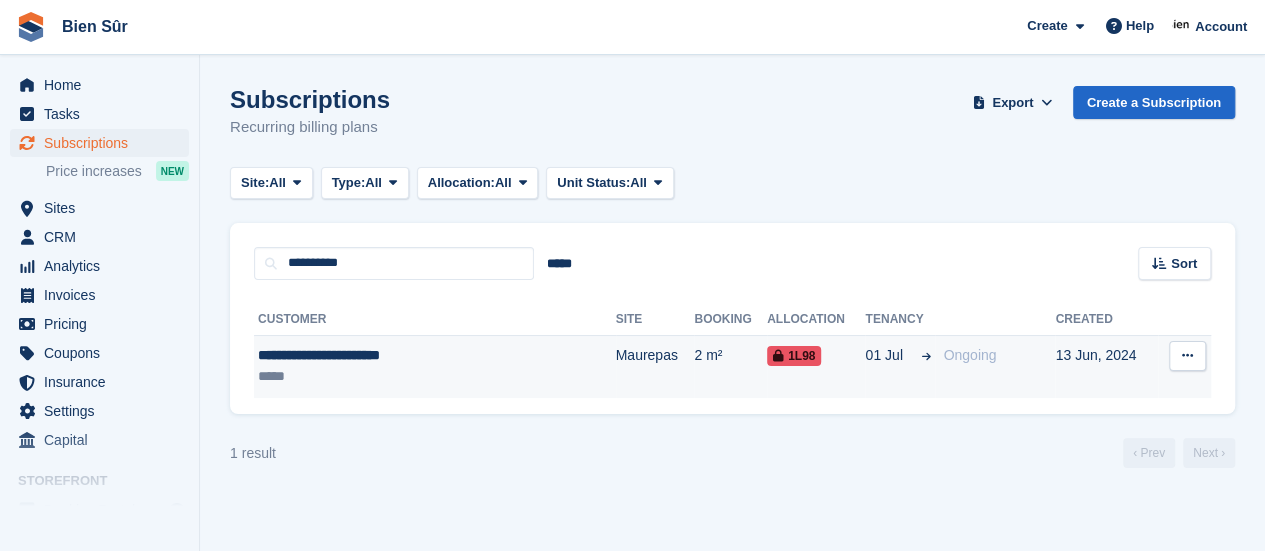 click on "**********" at bounding box center [399, 355] 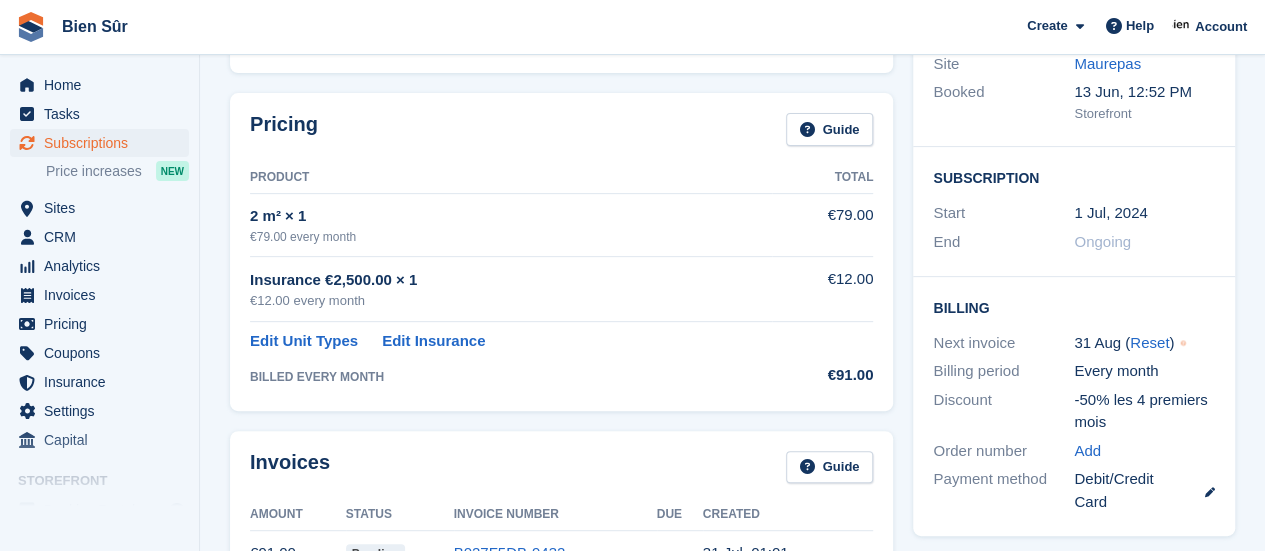 scroll, scrollTop: 0, scrollLeft: 0, axis: both 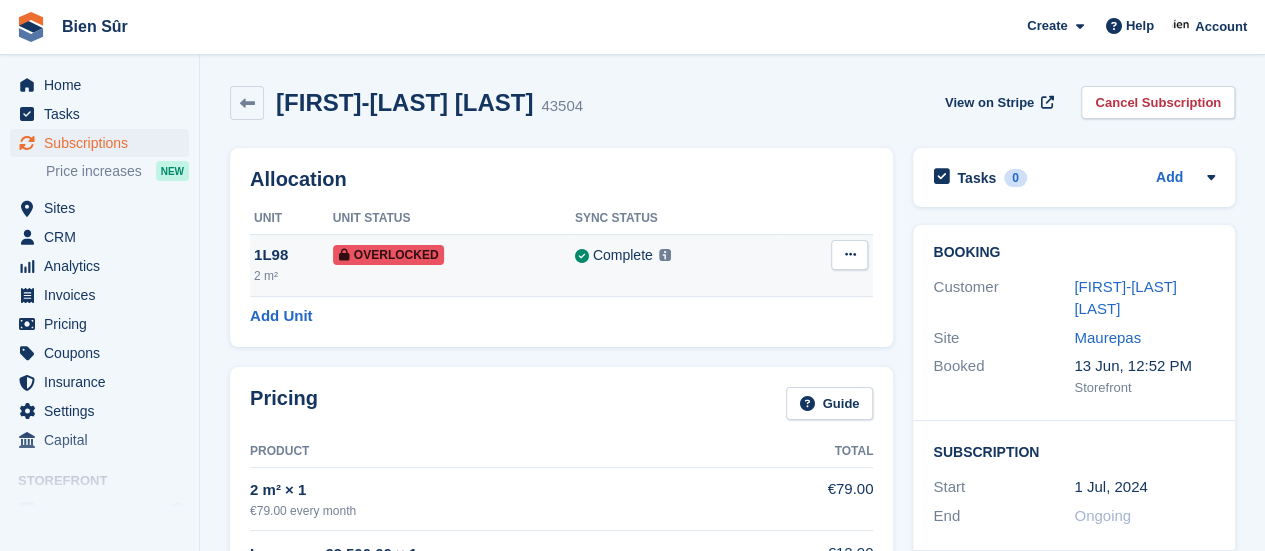 click at bounding box center [849, 255] 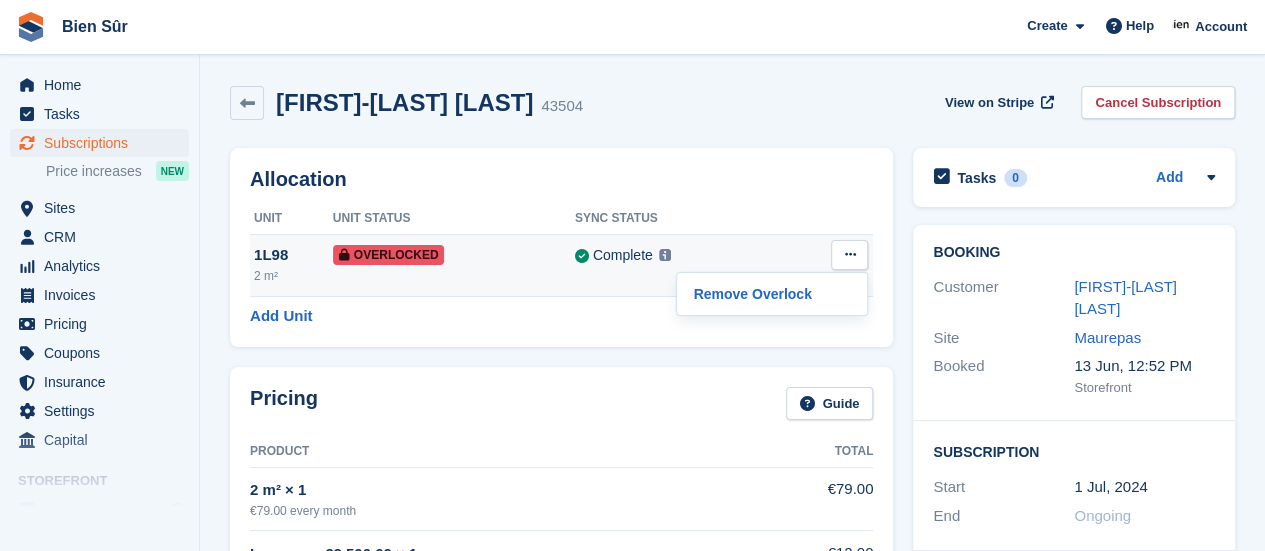 click on "Remove Overlock" at bounding box center [772, 294] 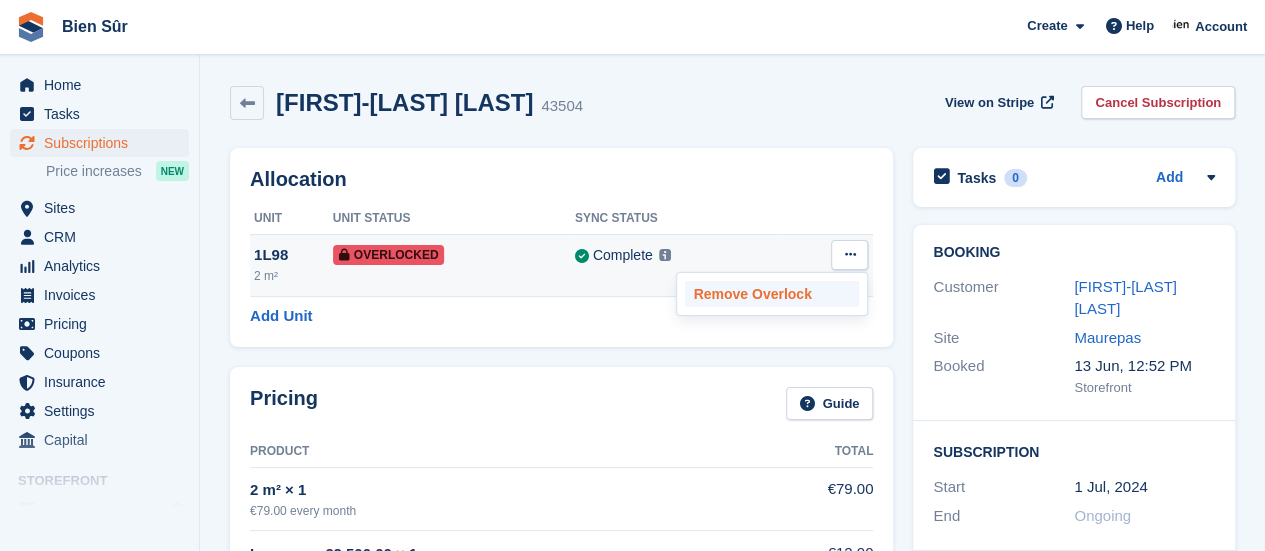 click on "Remove Overlock" at bounding box center (772, 294) 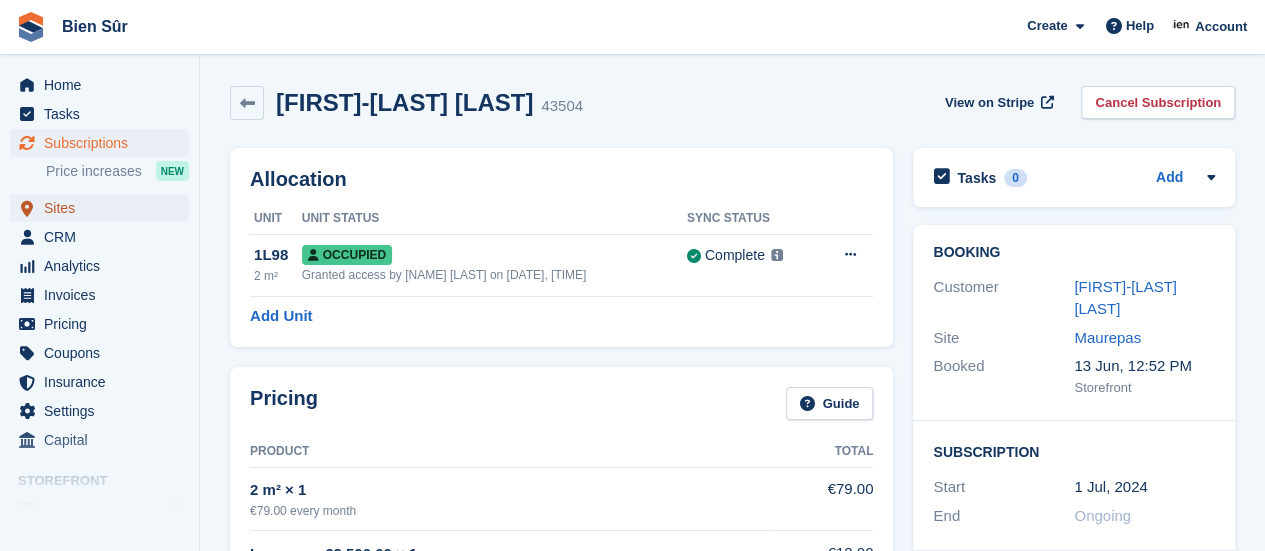 click on "Sites" at bounding box center [104, 208] 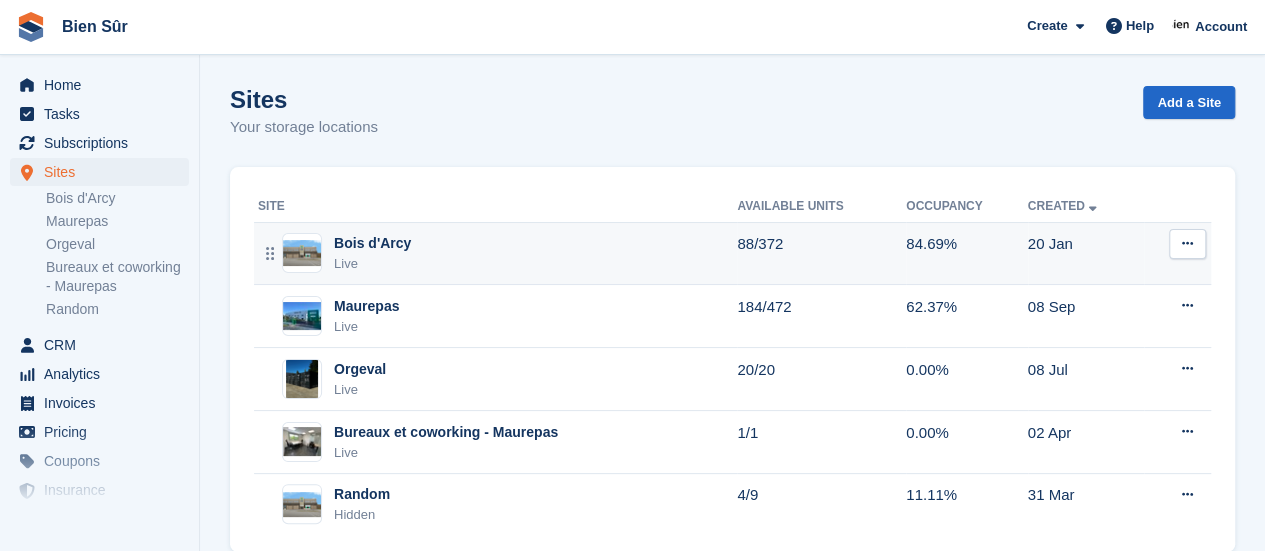 click on "Live" at bounding box center (372, 264) 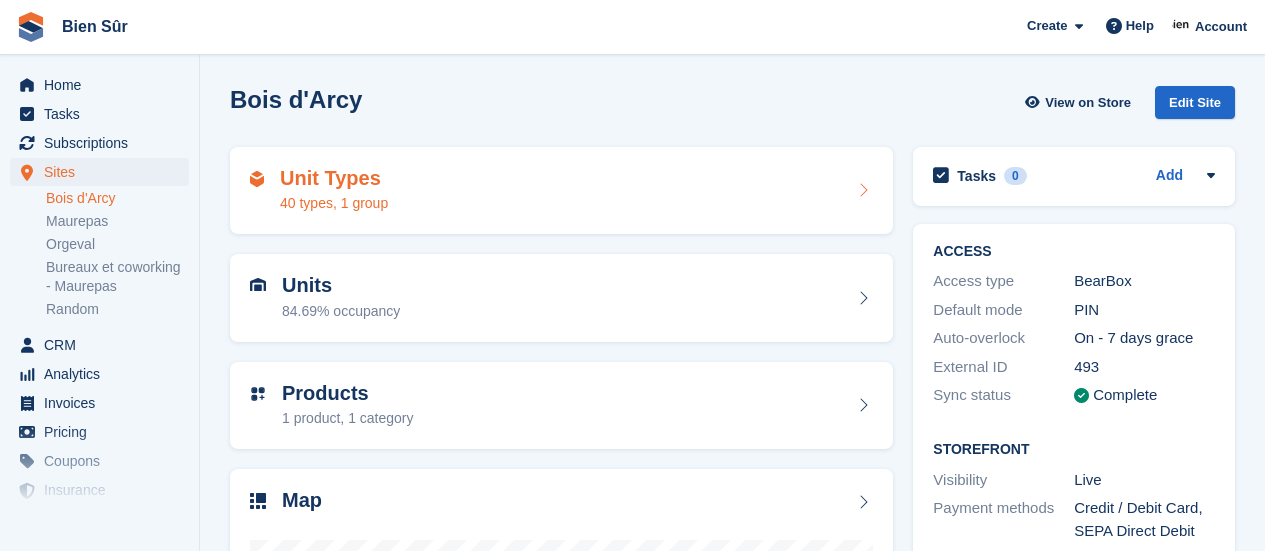 scroll, scrollTop: 0, scrollLeft: 0, axis: both 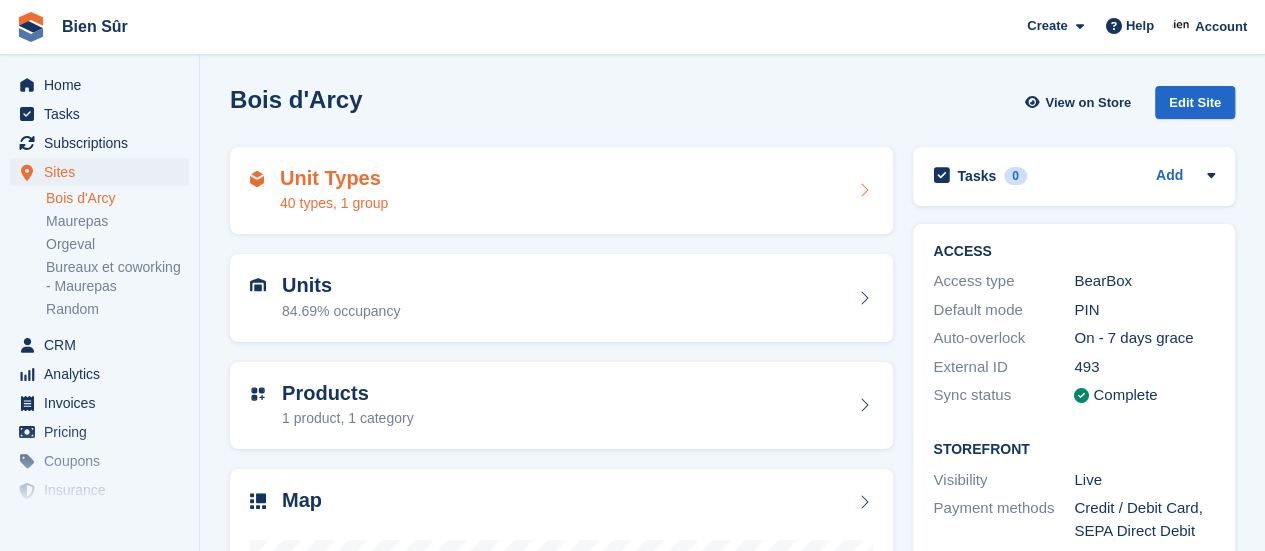 click on "Unit Types
40 types, 1 group" at bounding box center [561, 191] 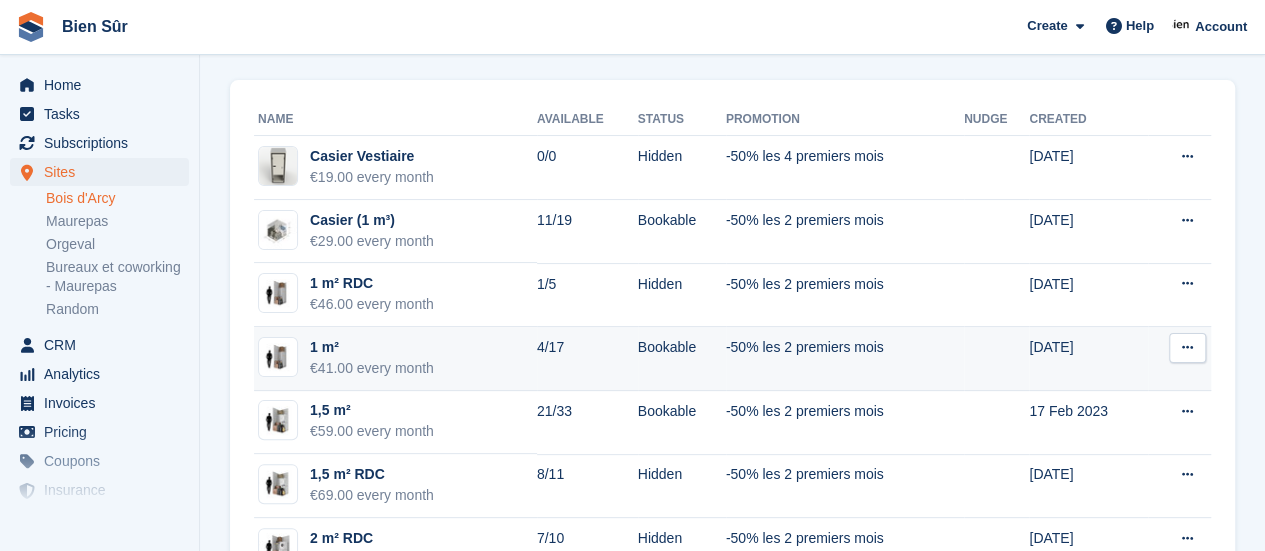 scroll, scrollTop: 100, scrollLeft: 0, axis: vertical 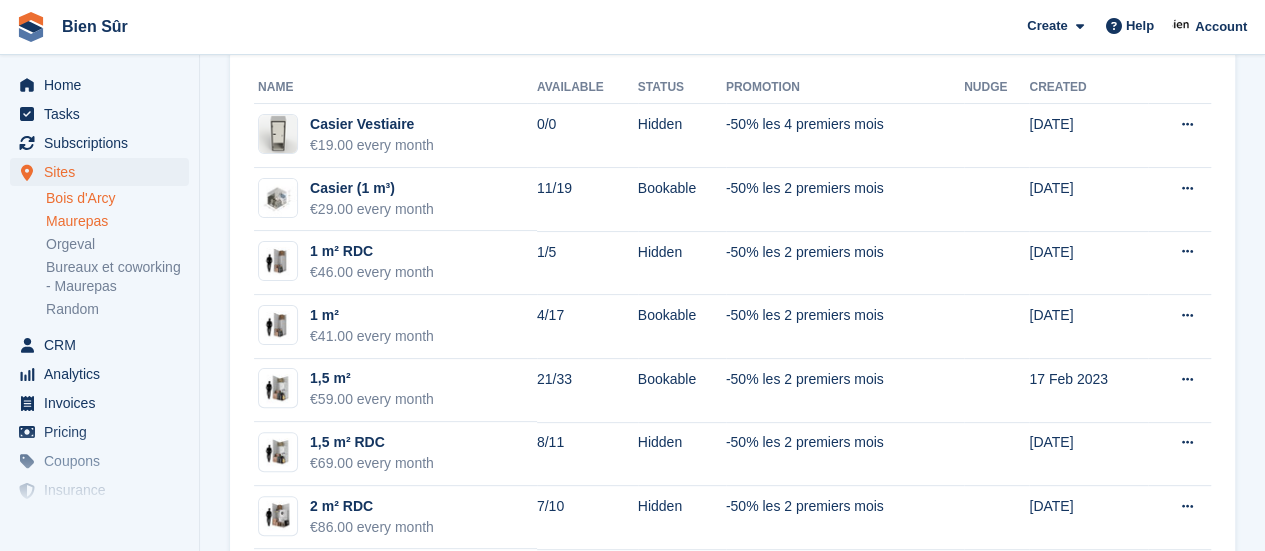 click on "Maurepas" at bounding box center (117, 221) 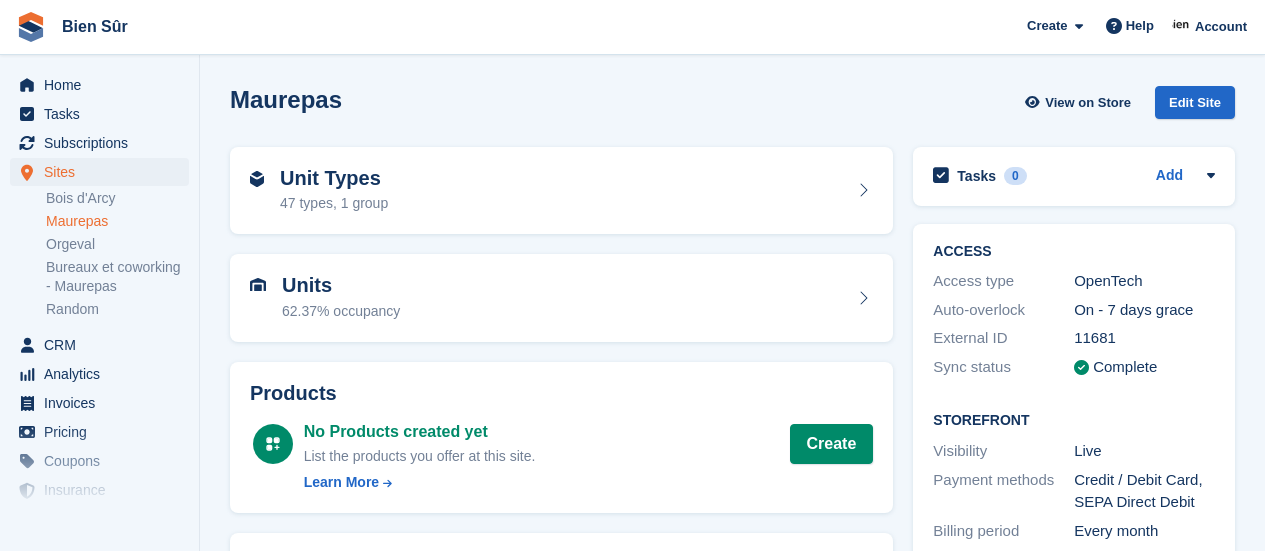 scroll, scrollTop: 0, scrollLeft: 0, axis: both 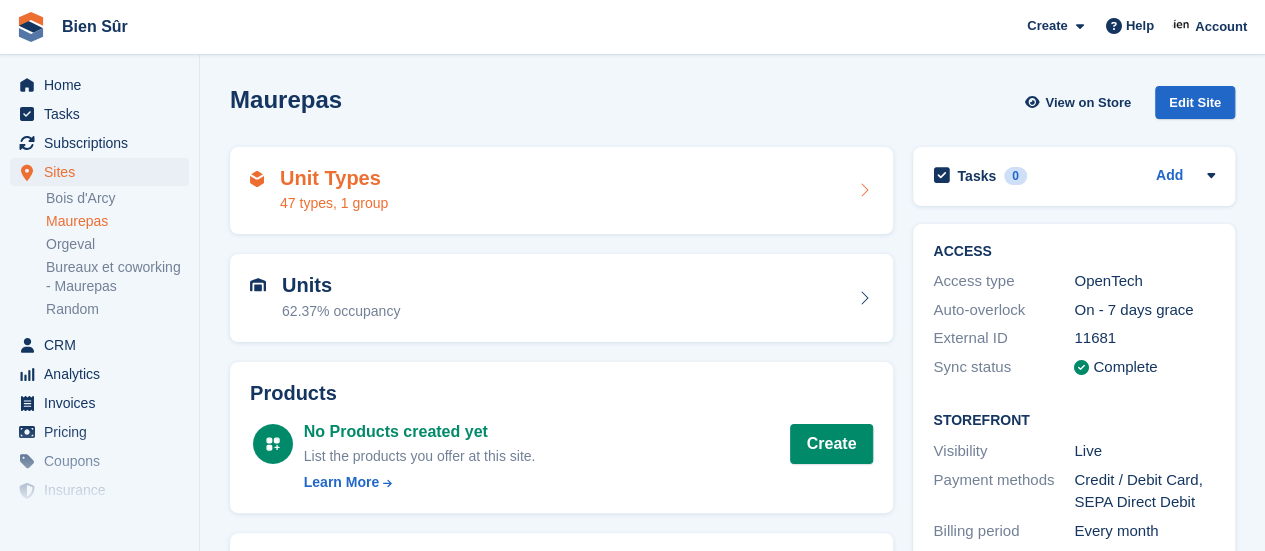 click on "Unit Types
47 types, 1 group" at bounding box center (561, 191) 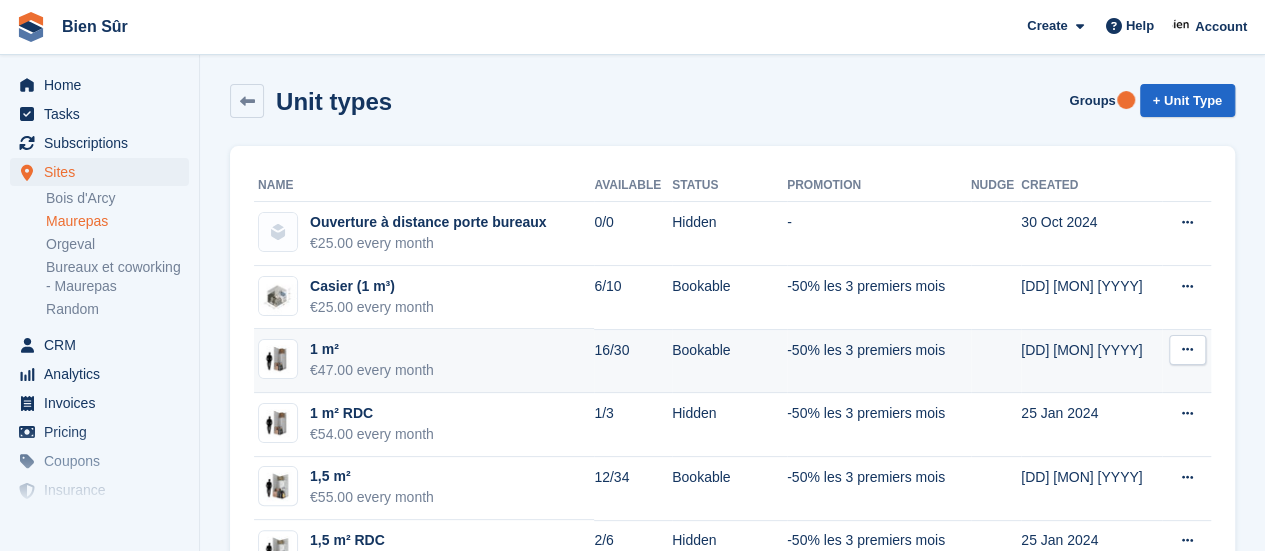 scroll, scrollTop: 0, scrollLeft: 0, axis: both 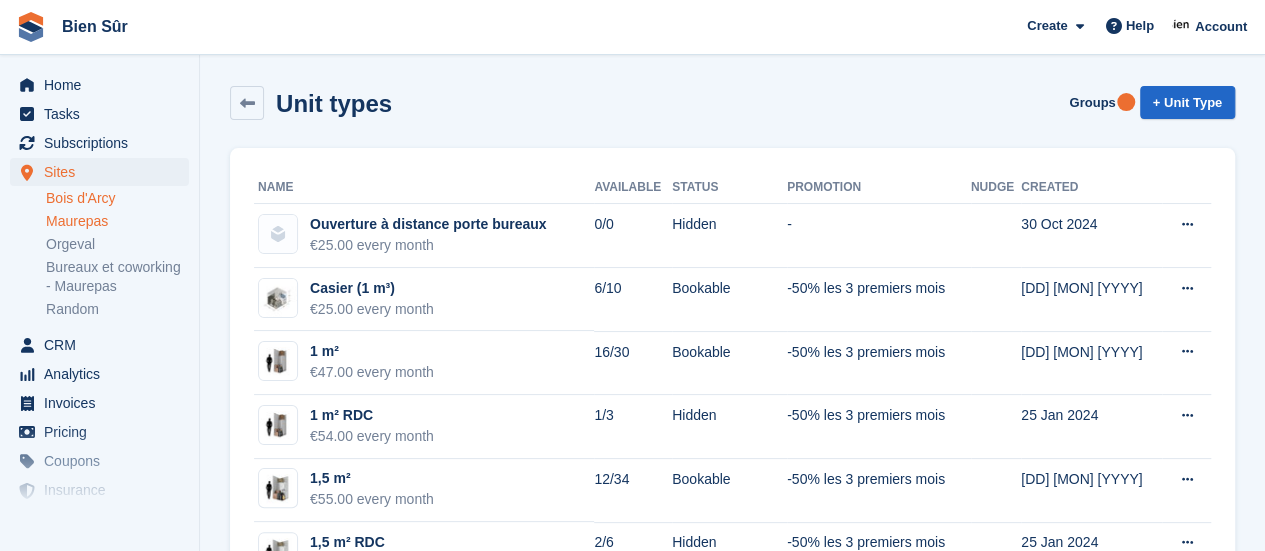 click on "Bois d'Arcy" at bounding box center [117, 198] 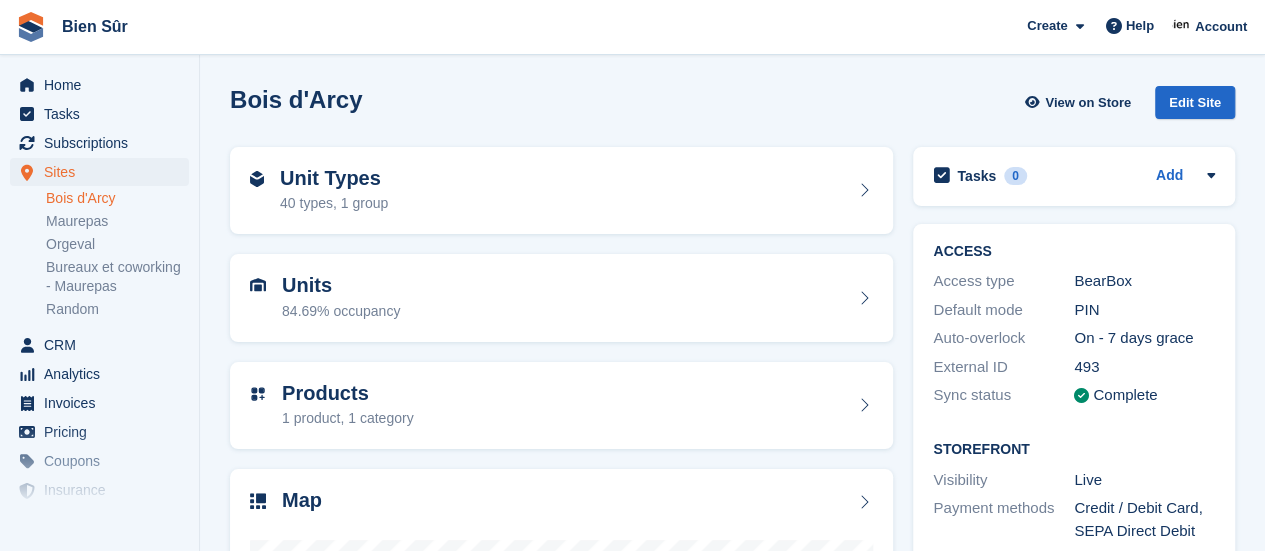 scroll, scrollTop: 100, scrollLeft: 0, axis: vertical 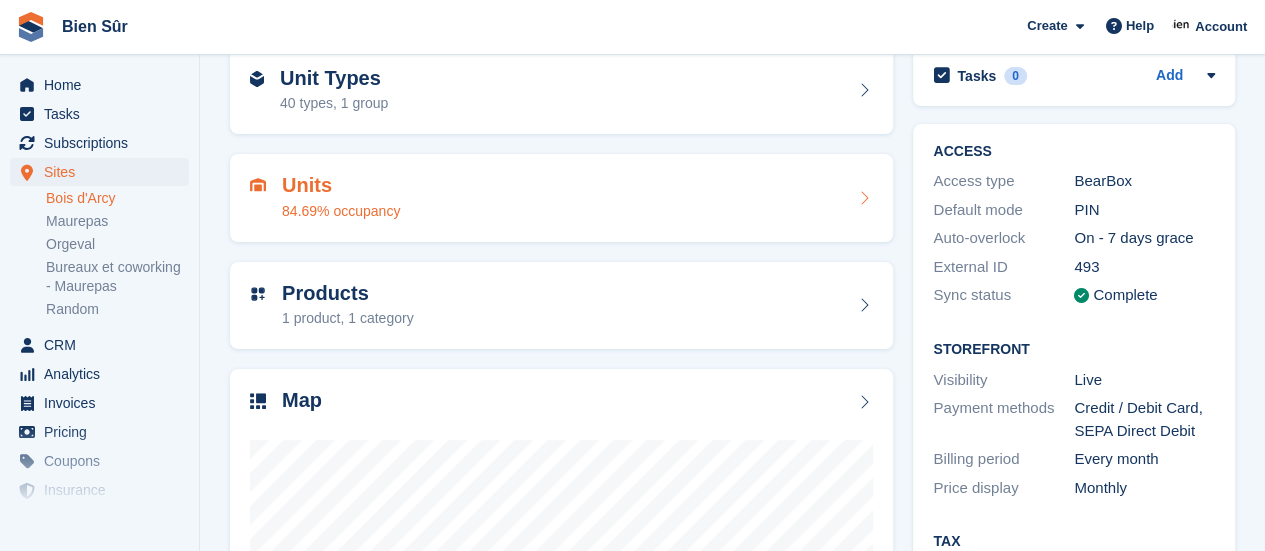 click on "Units
84.69% occupancy" at bounding box center [561, 198] 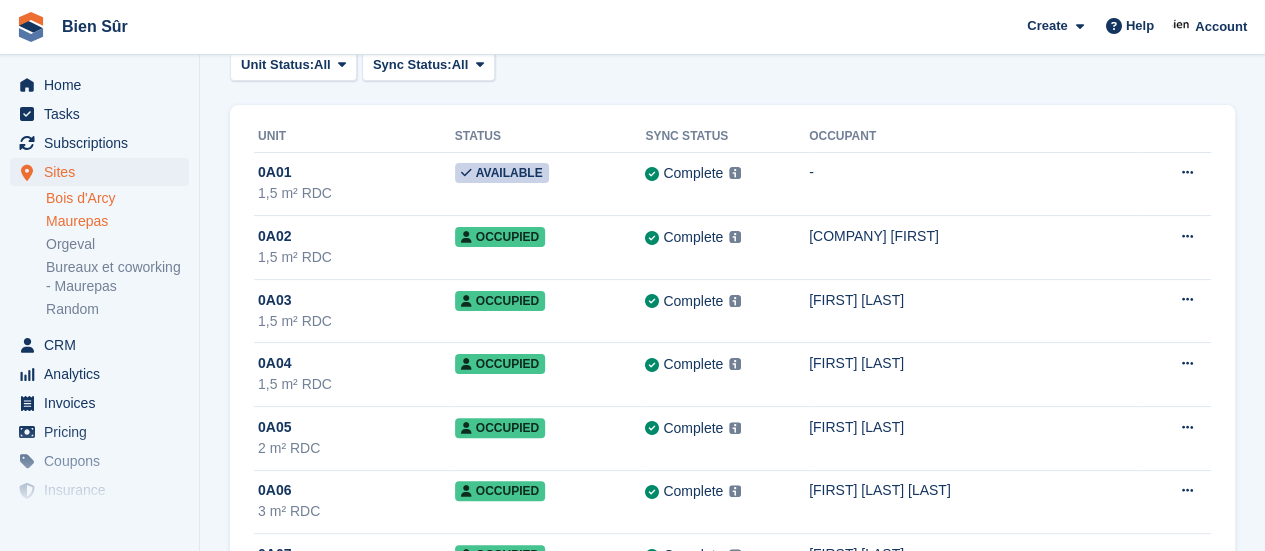 scroll, scrollTop: 0, scrollLeft: 0, axis: both 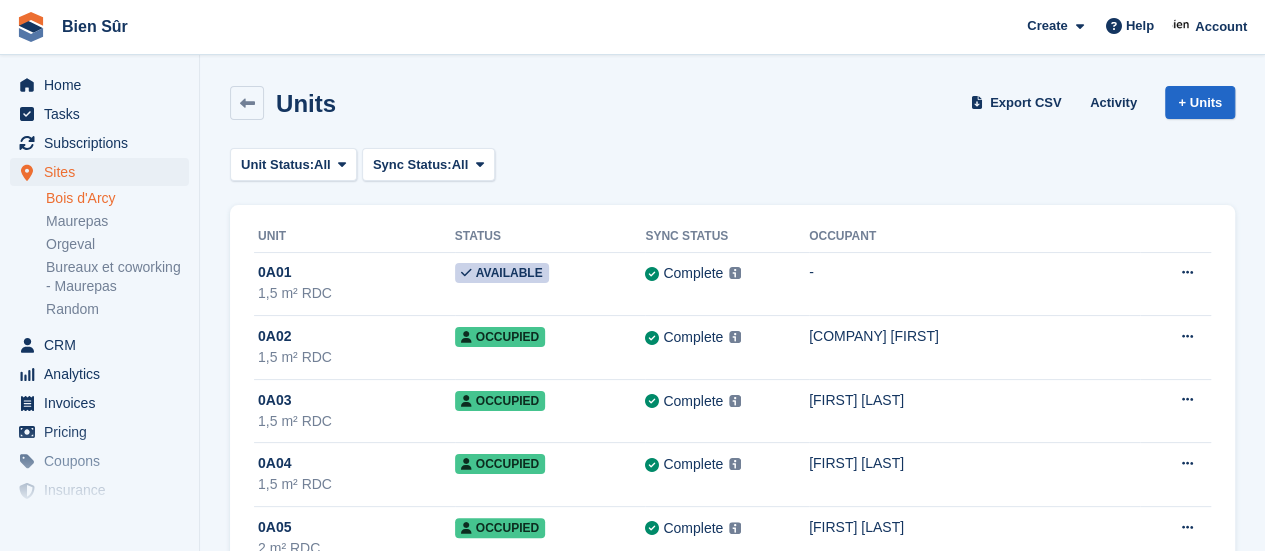 click on "Bois d'Arcy" at bounding box center (117, 198) 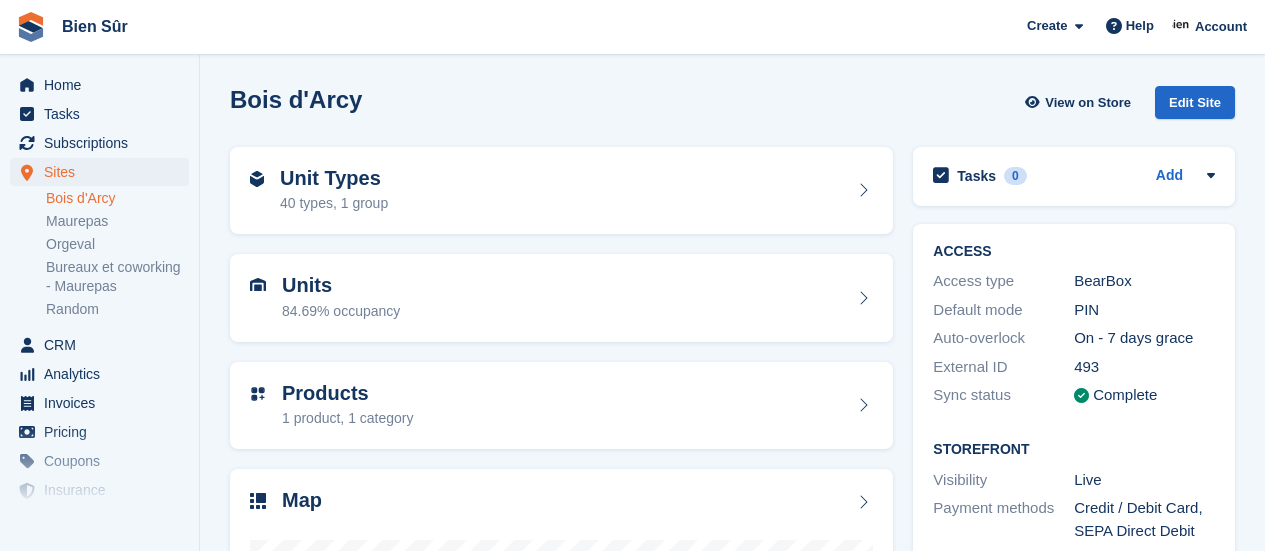 scroll, scrollTop: 0, scrollLeft: 0, axis: both 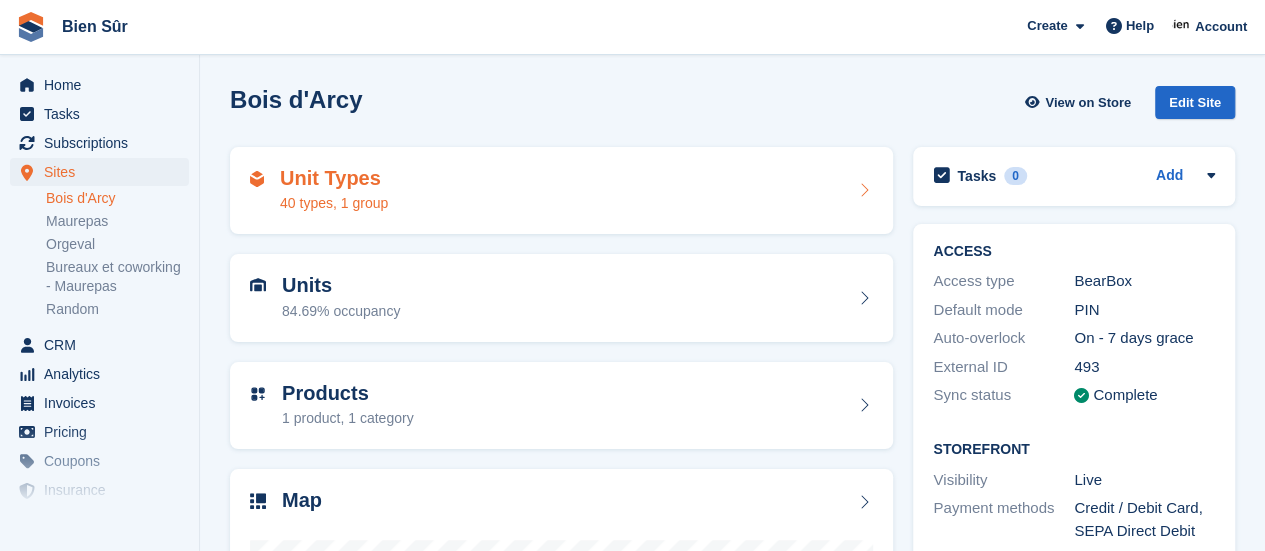 click on "Unit Types
40 types, 1 group" at bounding box center [561, 191] 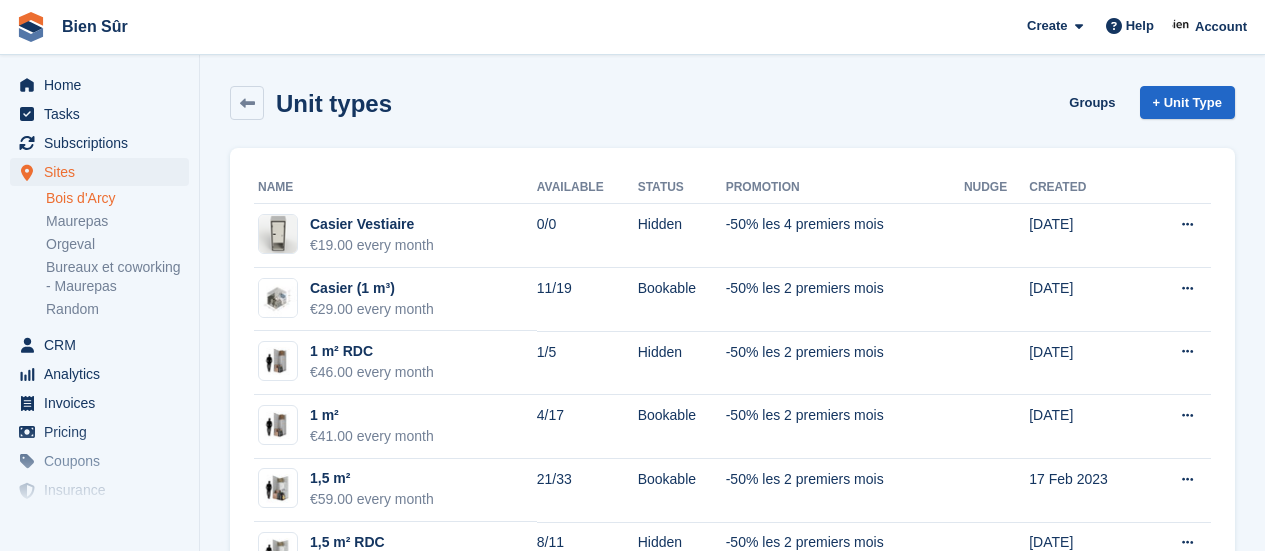 scroll, scrollTop: 0, scrollLeft: 0, axis: both 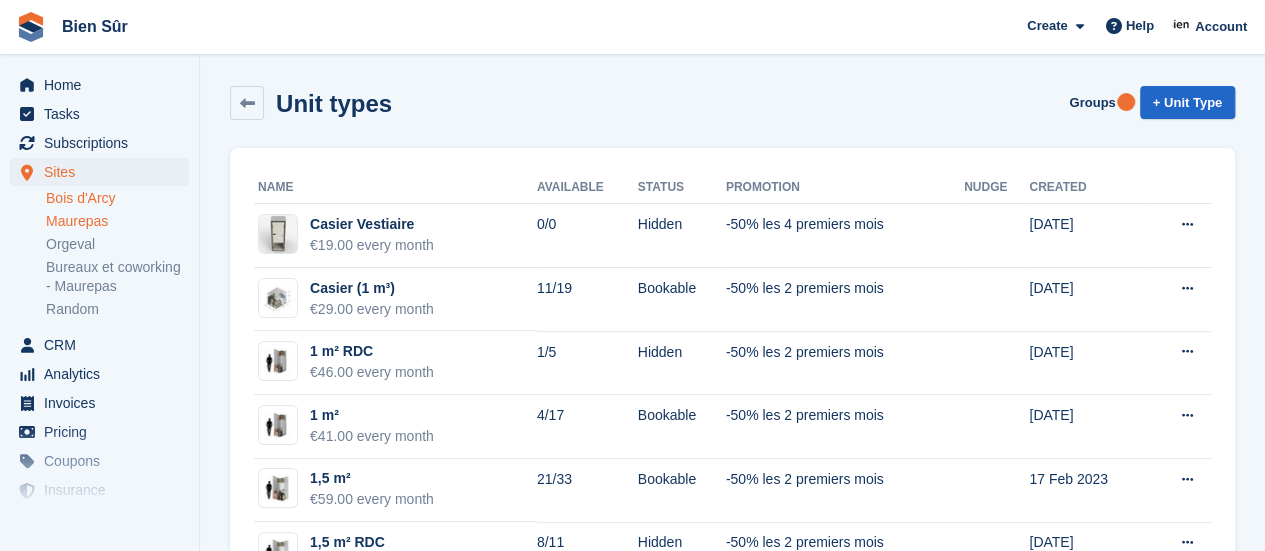 click on "Maurepas" at bounding box center [117, 221] 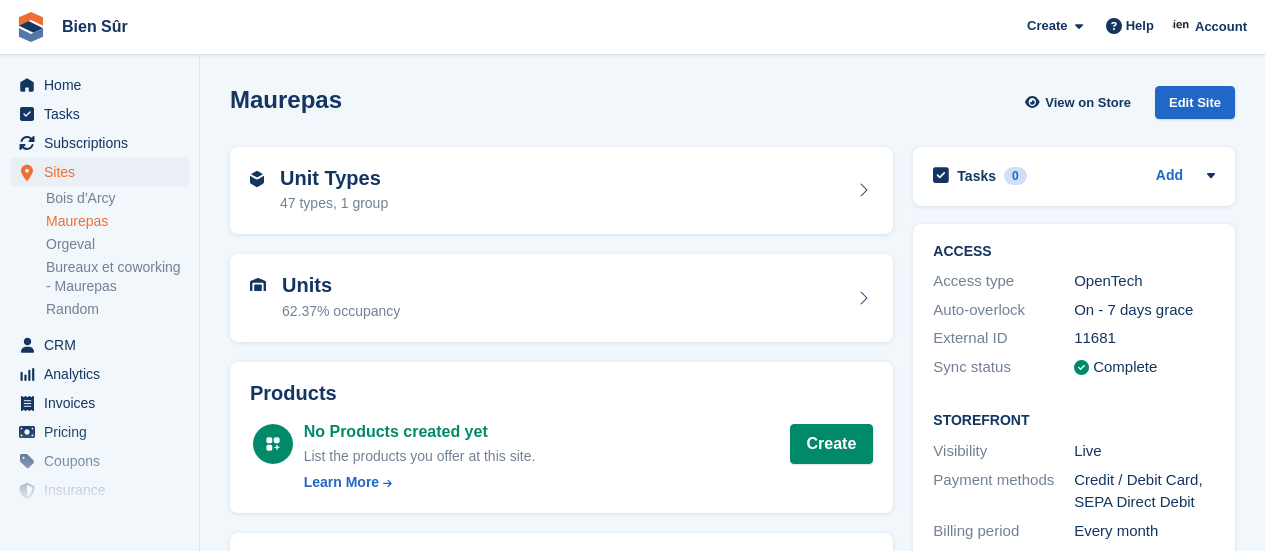 scroll, scrollTop: 0, scrollLeft: 0, axis: both 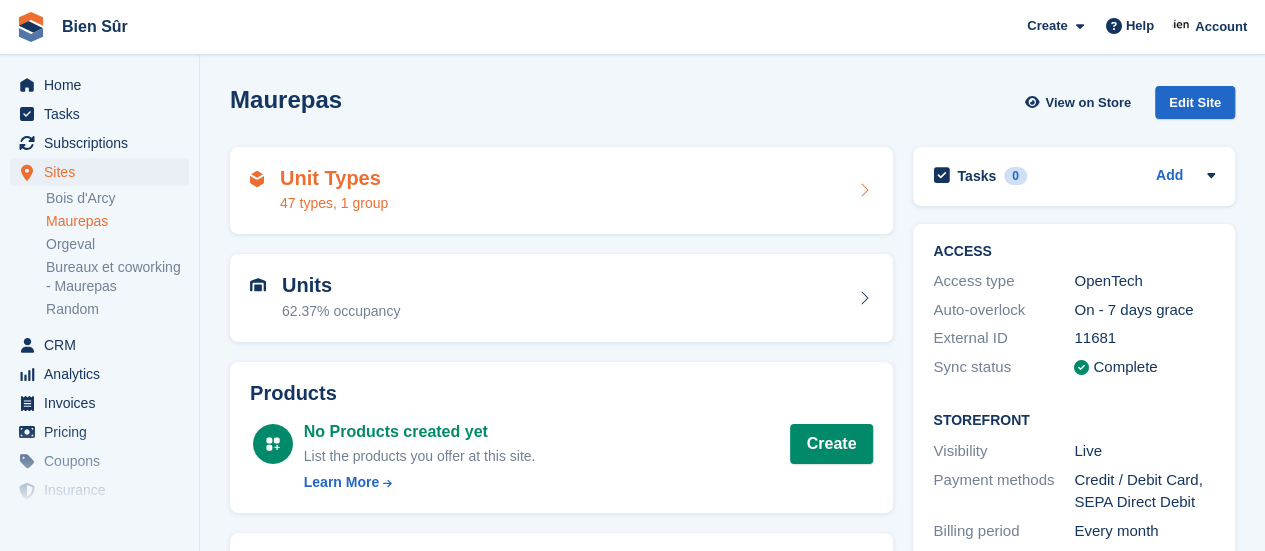 click on "Unit Types
47 types, 1 group" at bounding box center [561, 191] 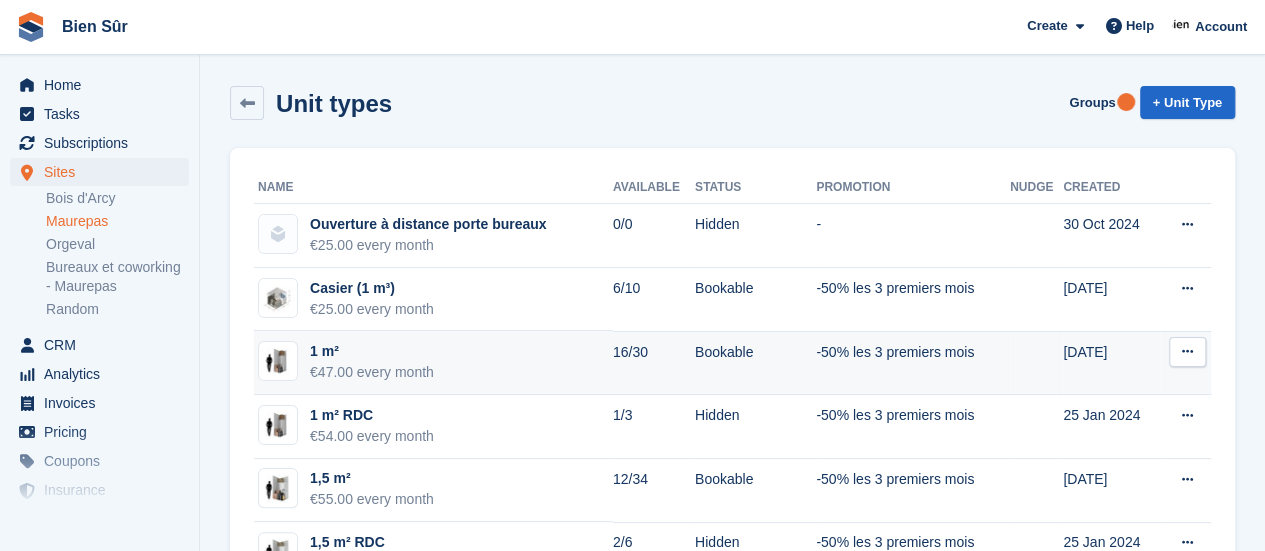 scroll, scrollTop: 100, scrollLeft: 0, axis: vertical 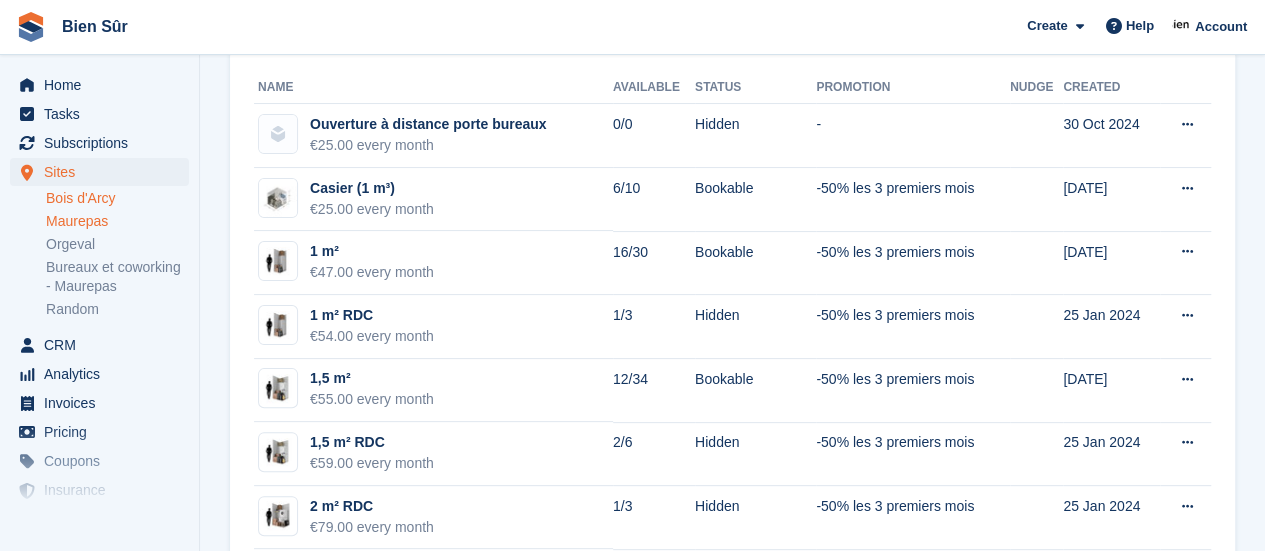 click on "Bois d'Arcy" at bounding box center [117, 198] 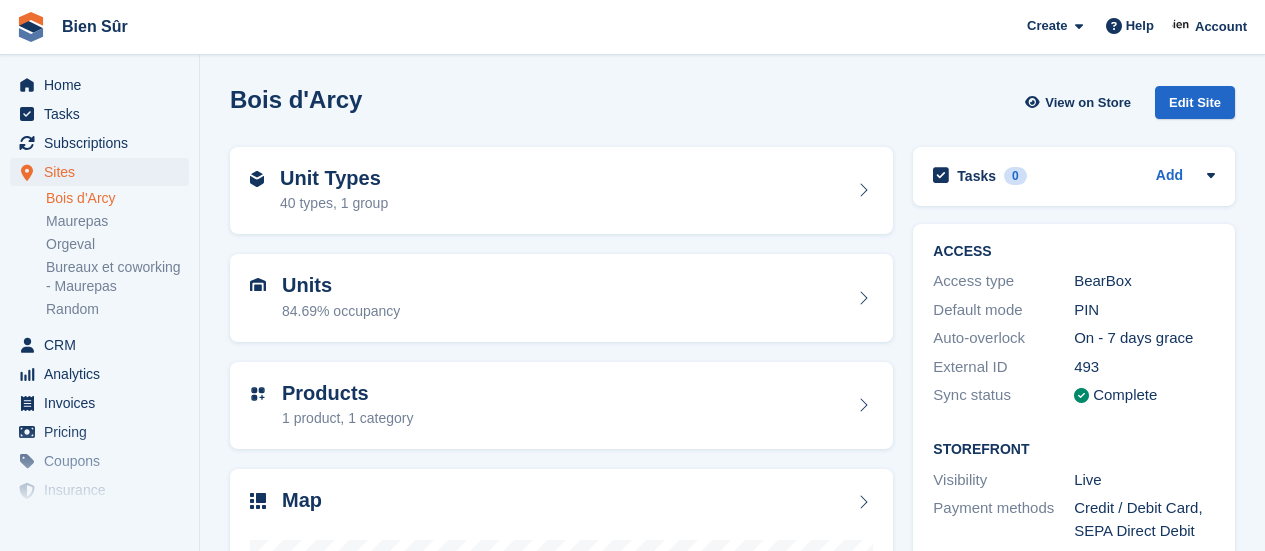 scroll, scrollTop: 0, scrollLeft: 0, axis: both 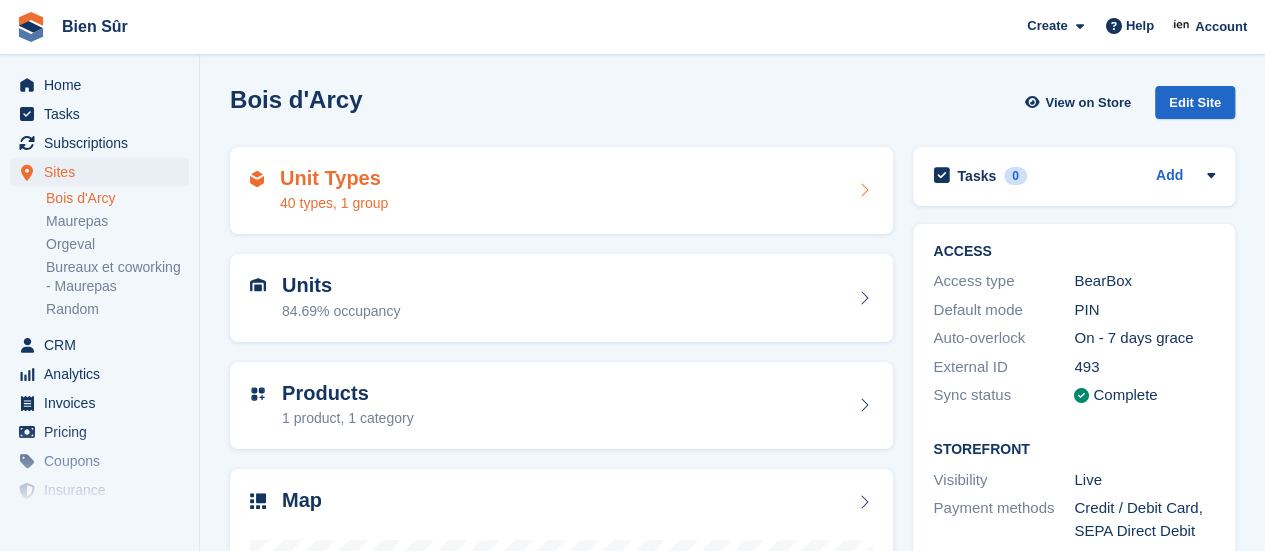 click on "Unit Types
40 types, 1 group" at bounding box center (561, 191) 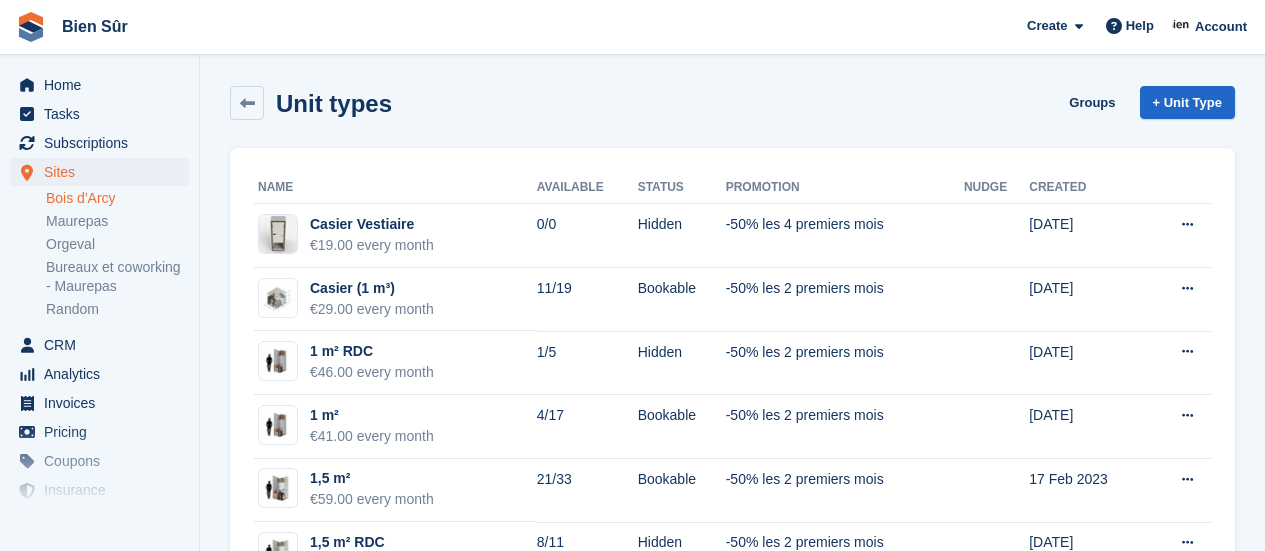 scroll, scrollTop: 0, scrollLeft: 0, axis: both 